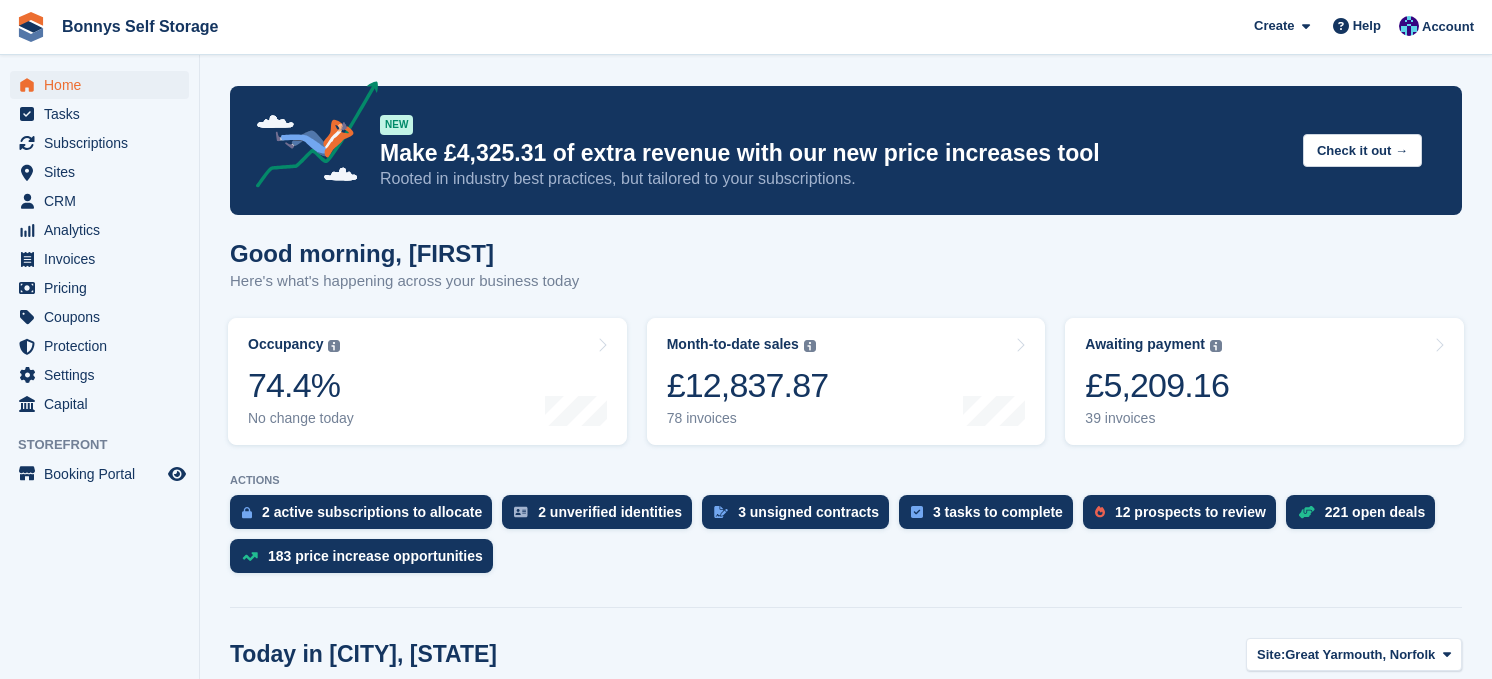 scroll, scrollTop: 0, scrollLeft: 0, axis: both 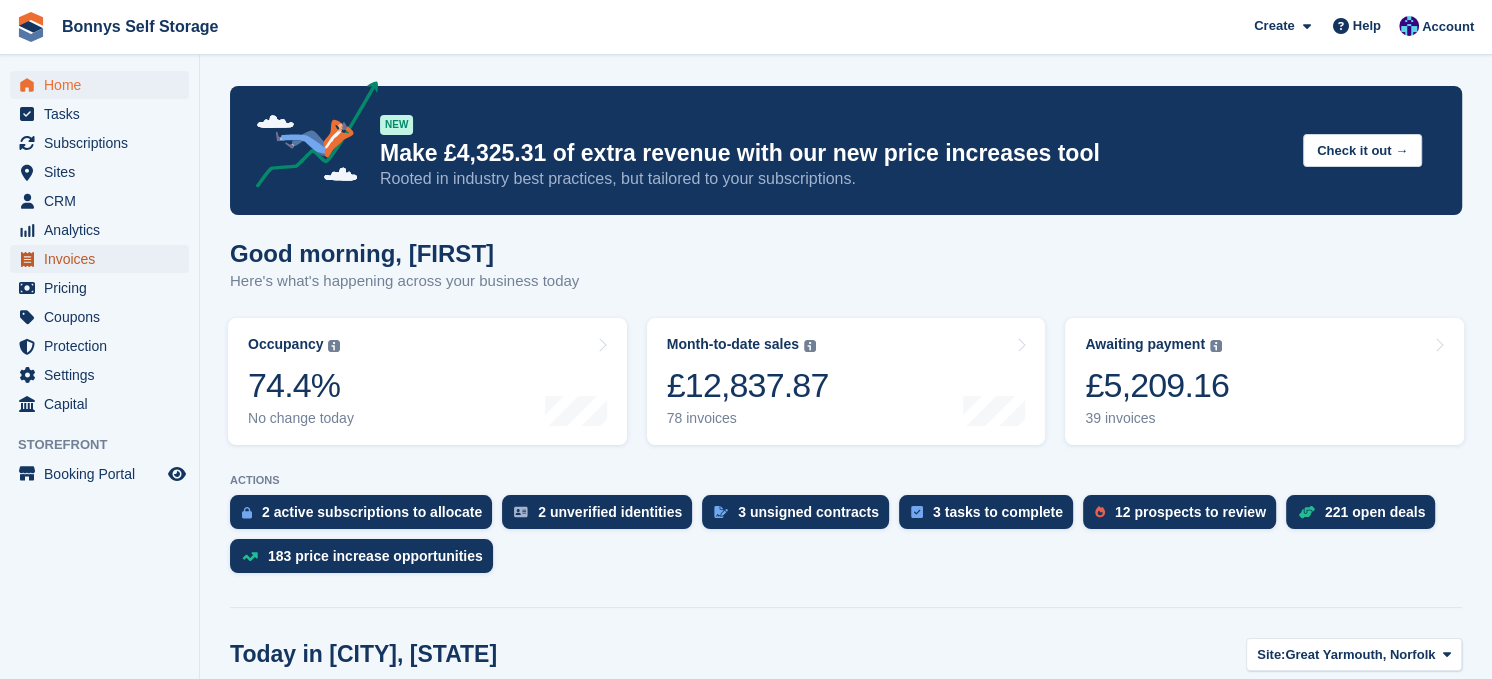 click on "Invoices" at bounding box center [104, 259] 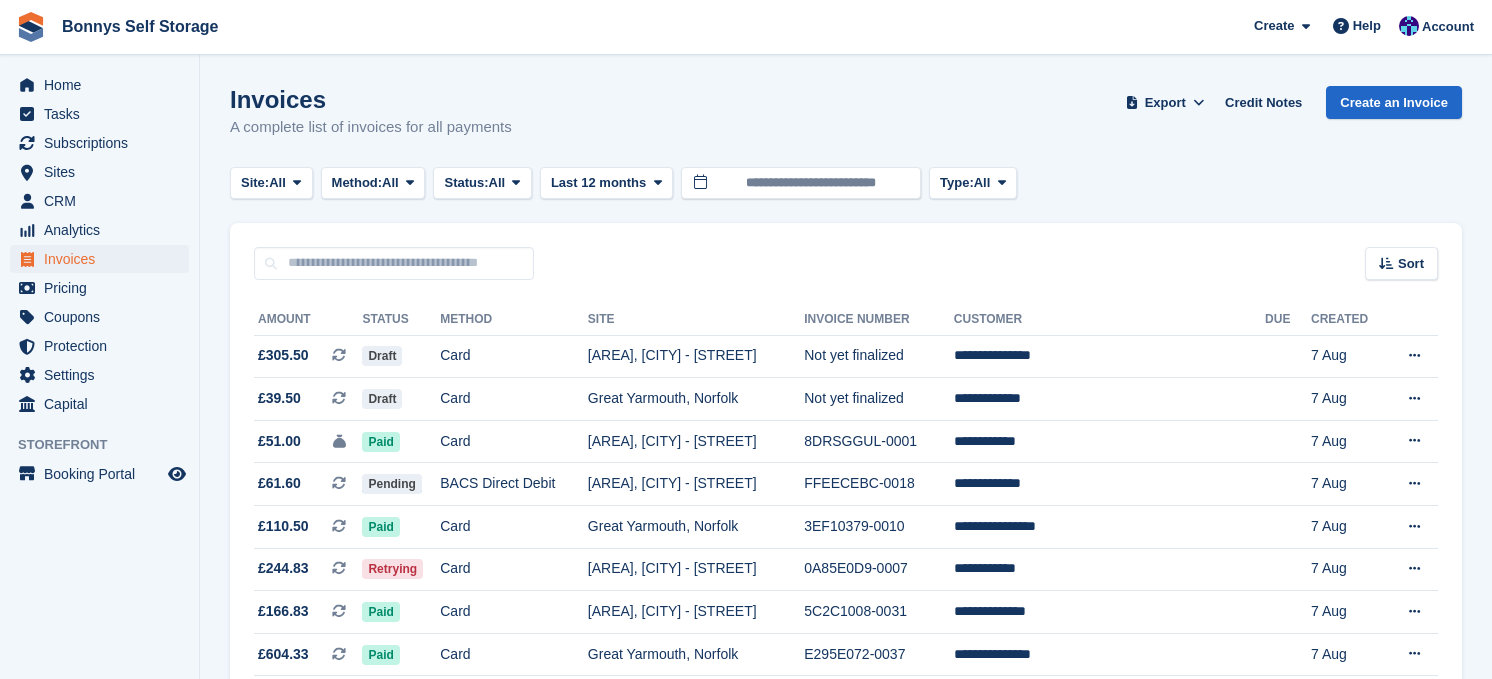 scroll, scrollTop: 0, scrollLeft: 0, axis: both 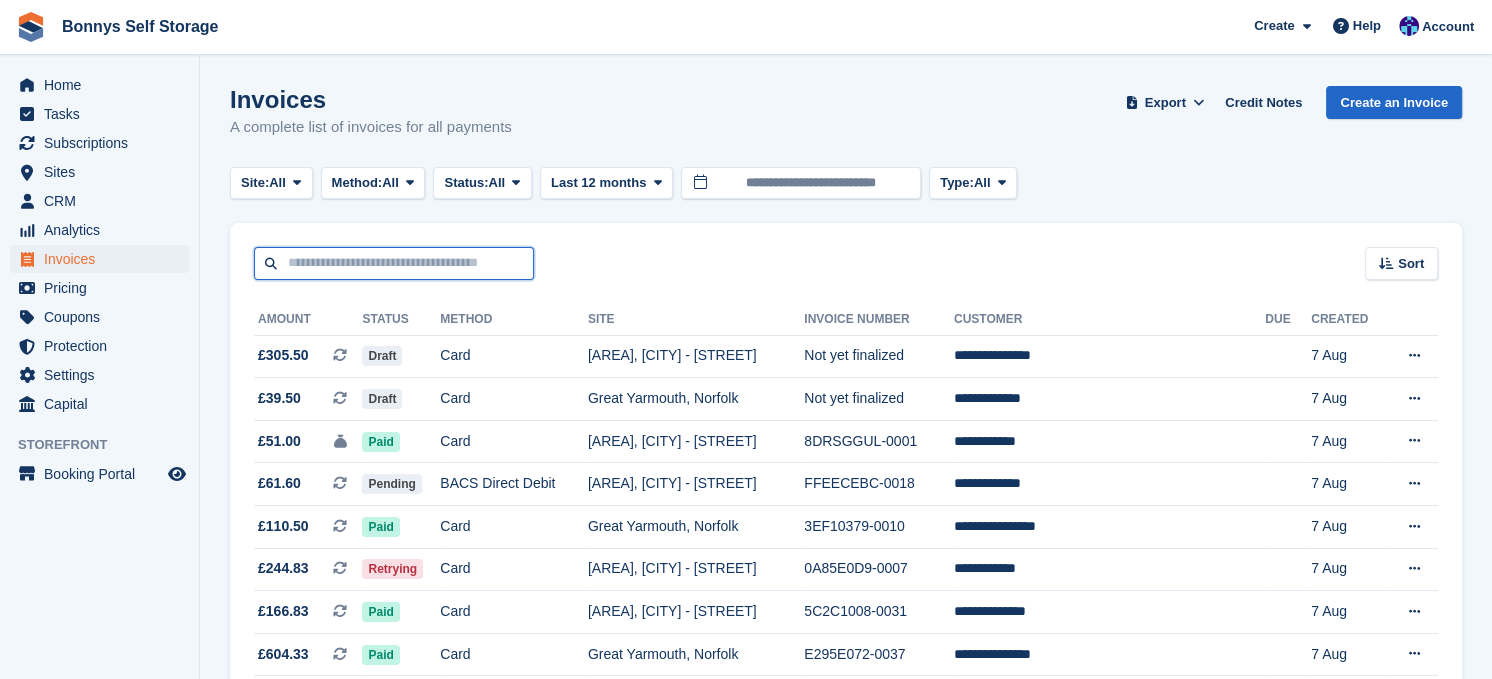 click at bounding box center [394, 263] 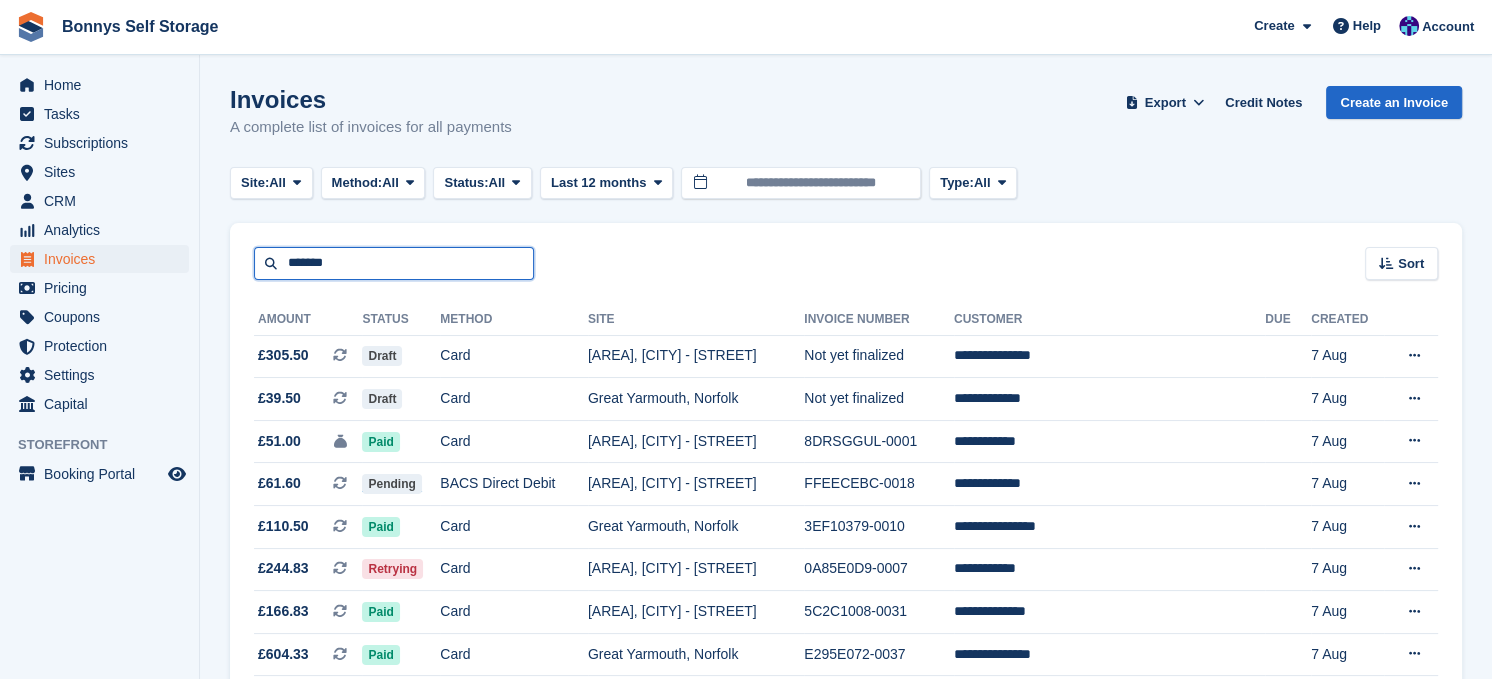 type on "*******" 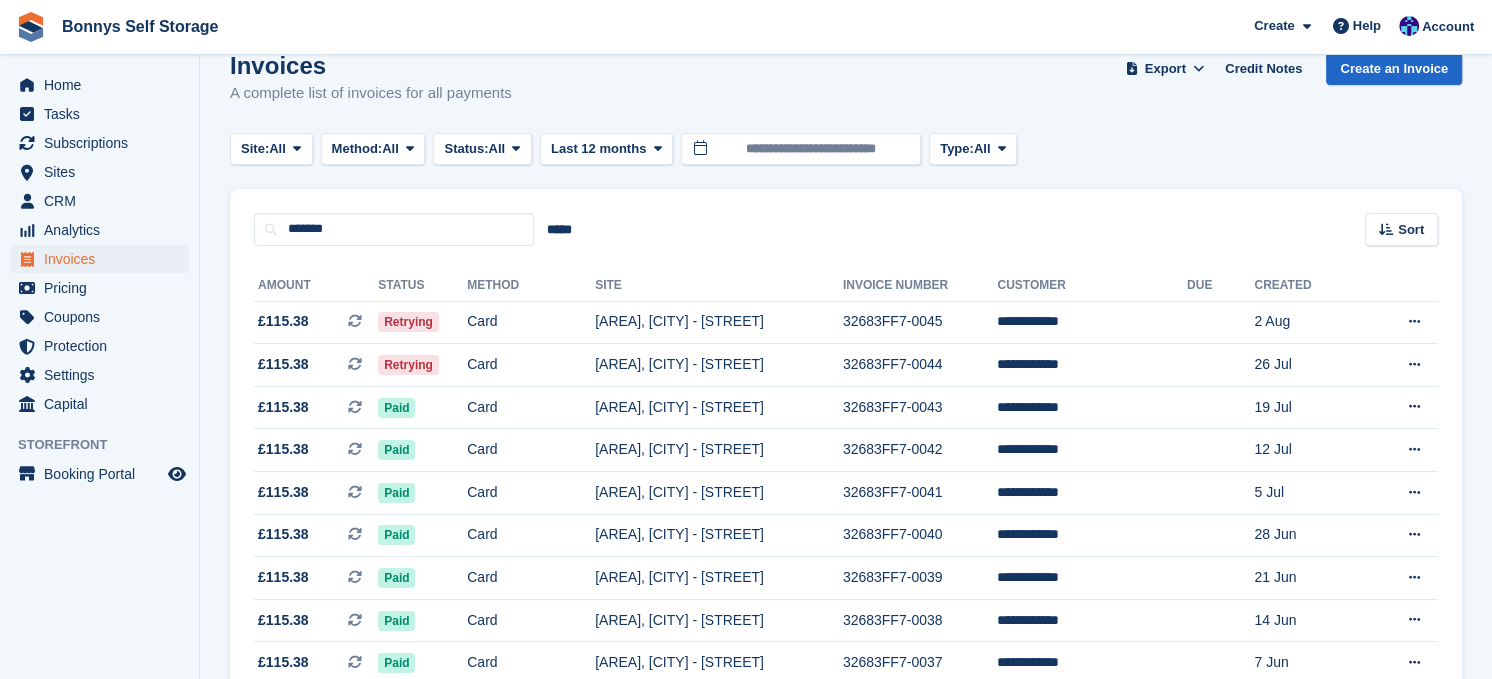 scroll, scrollTop: 66, scrollLeft: 0, axis: vertical 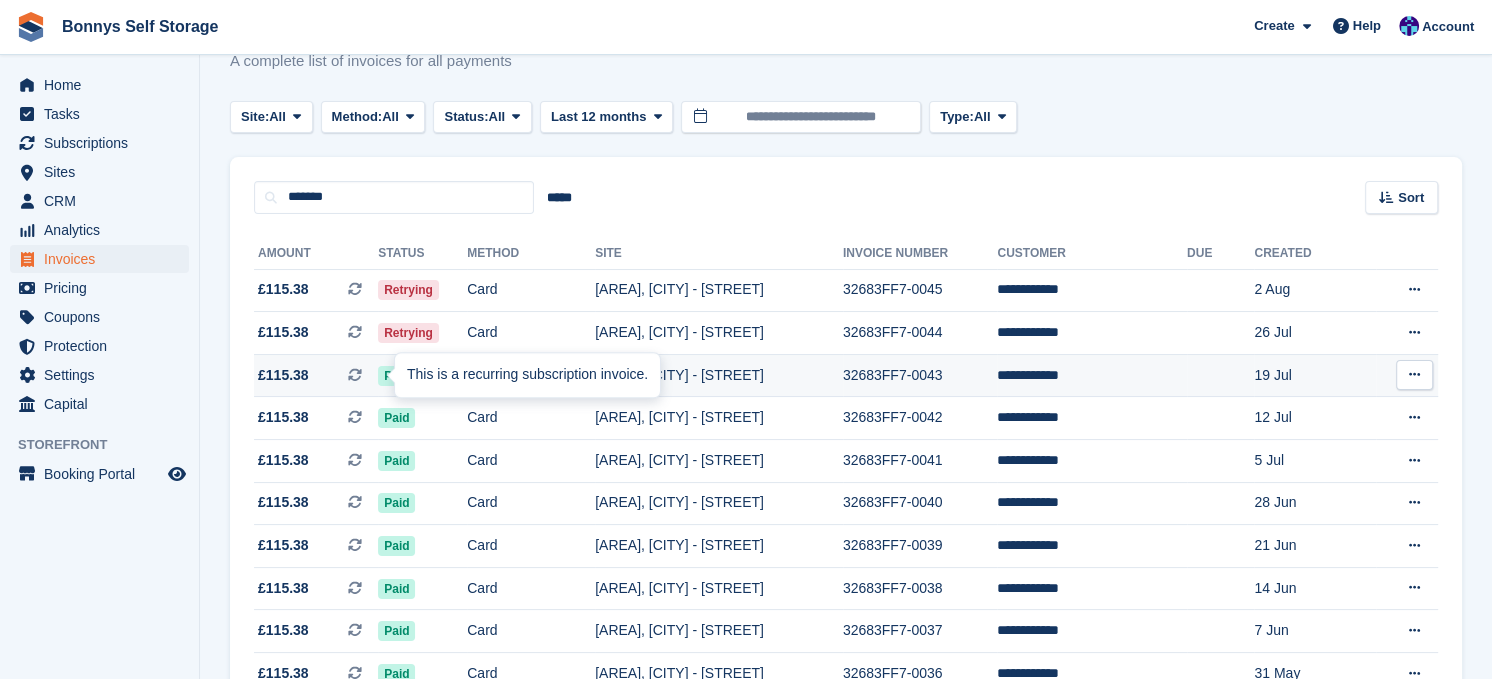 drag, startPoint x: 369, startPoint y: 372, endPoint x: 483, endPoint y: 380, distance: 114.28036 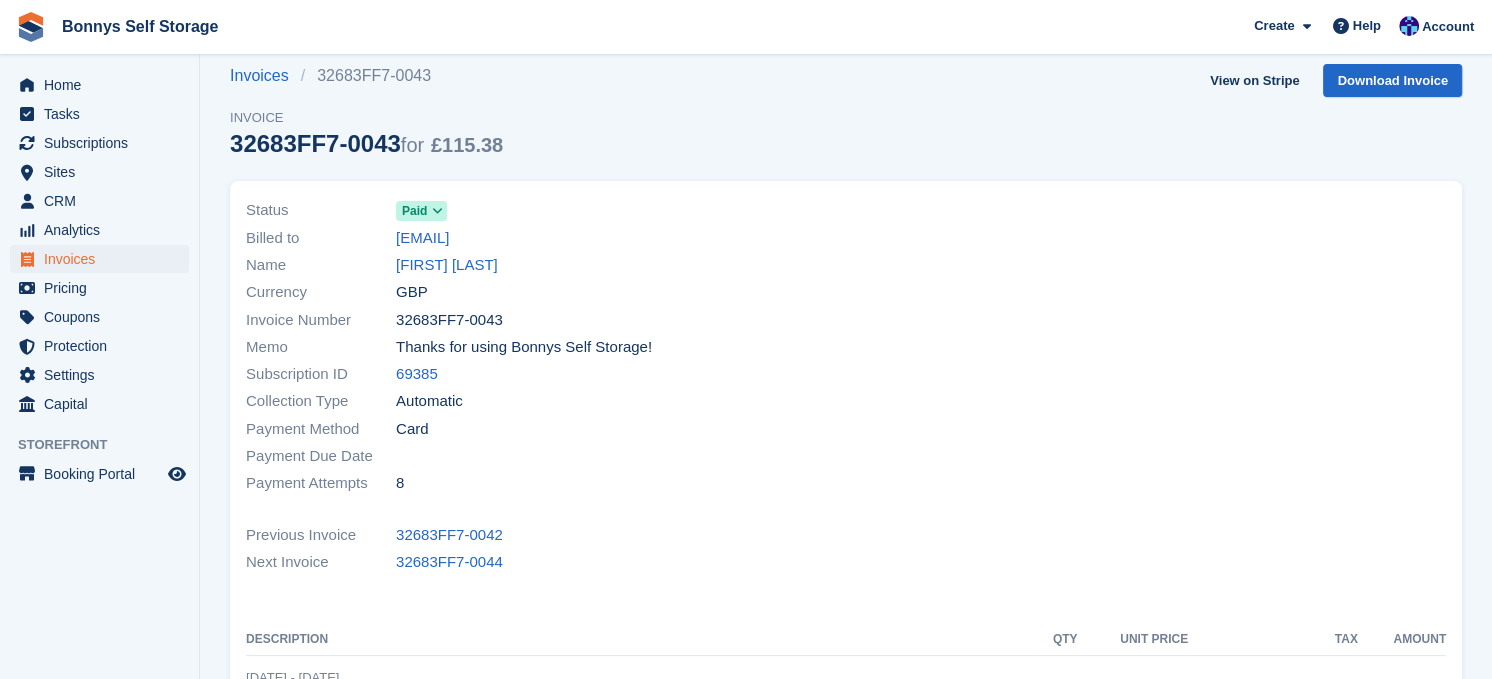 scroll, scrollTop: 0, scrollLeft: 0, axis: both 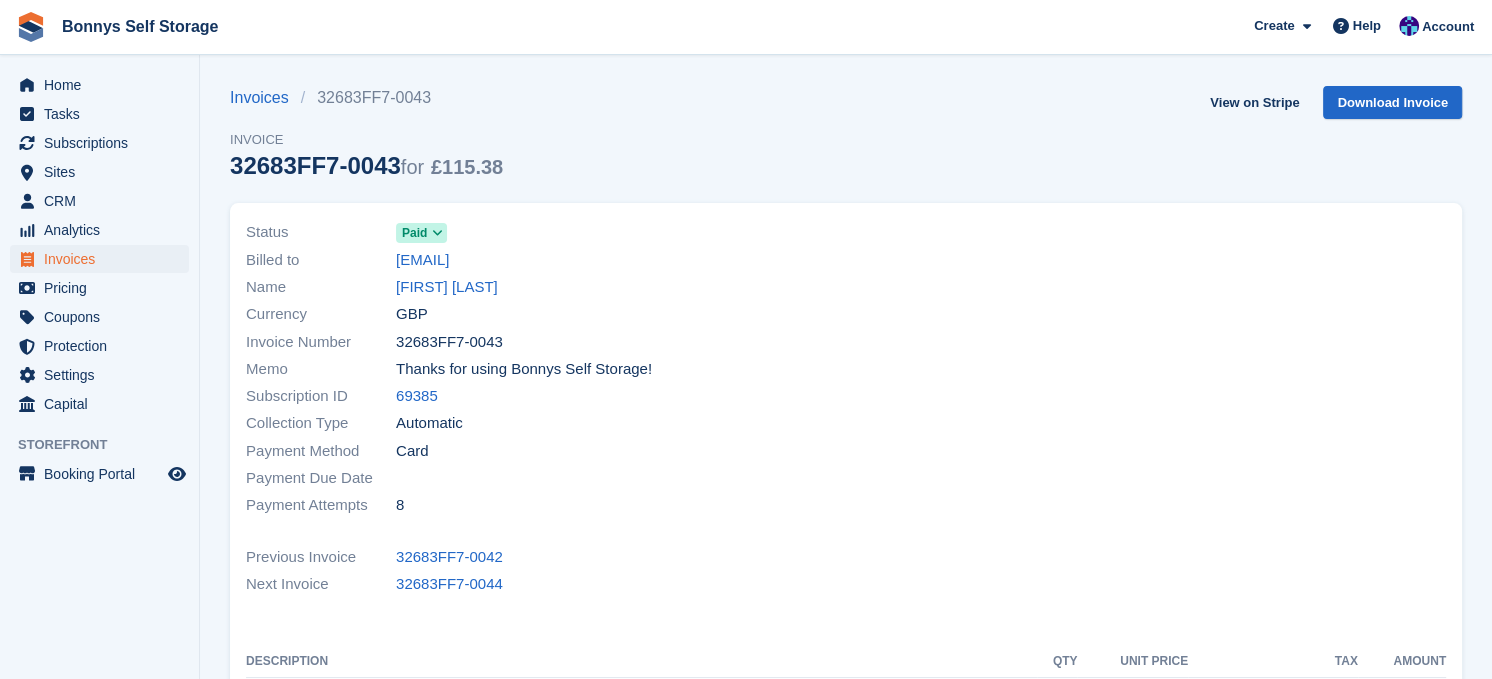 click on "32683FF7-0043  for   £115.38" at bounding box center [366, 165] 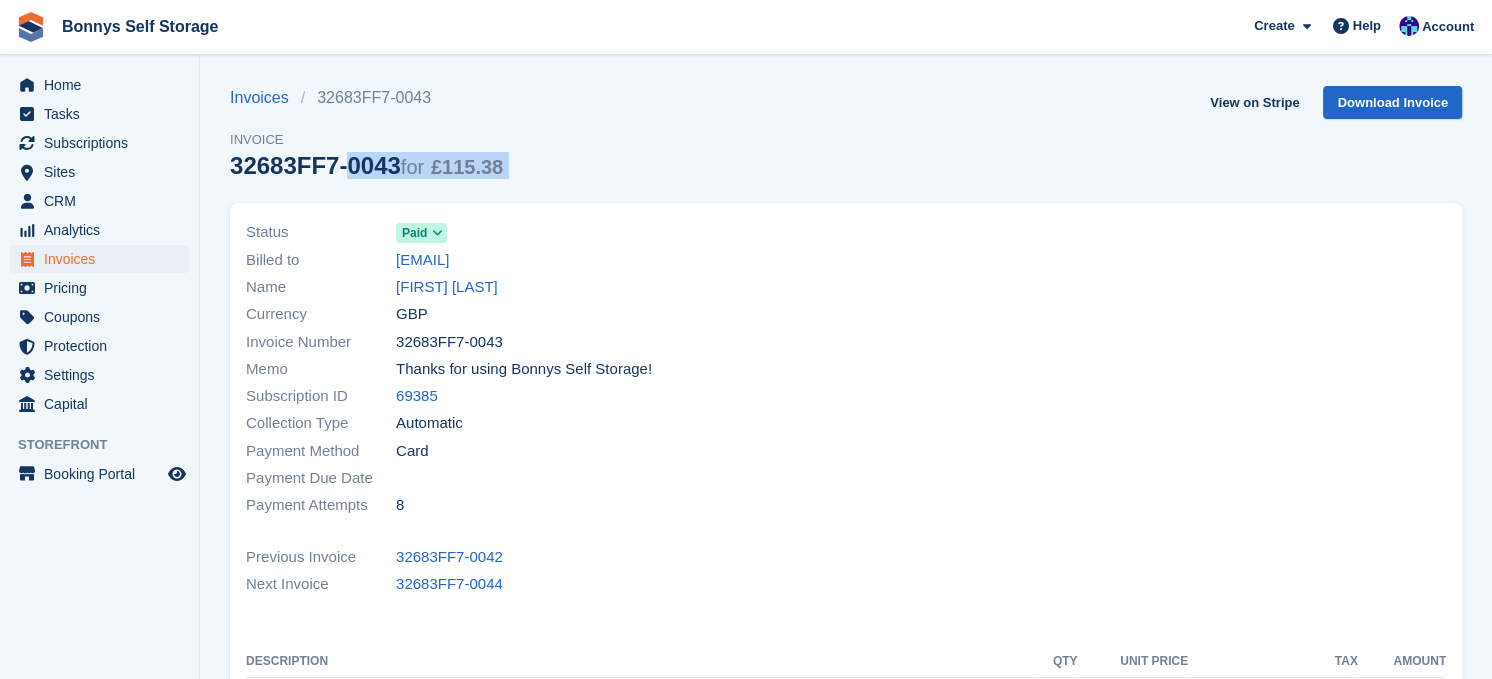 click on "32683FF7-0043  for   £115.38" at bounding box center [366, 165] 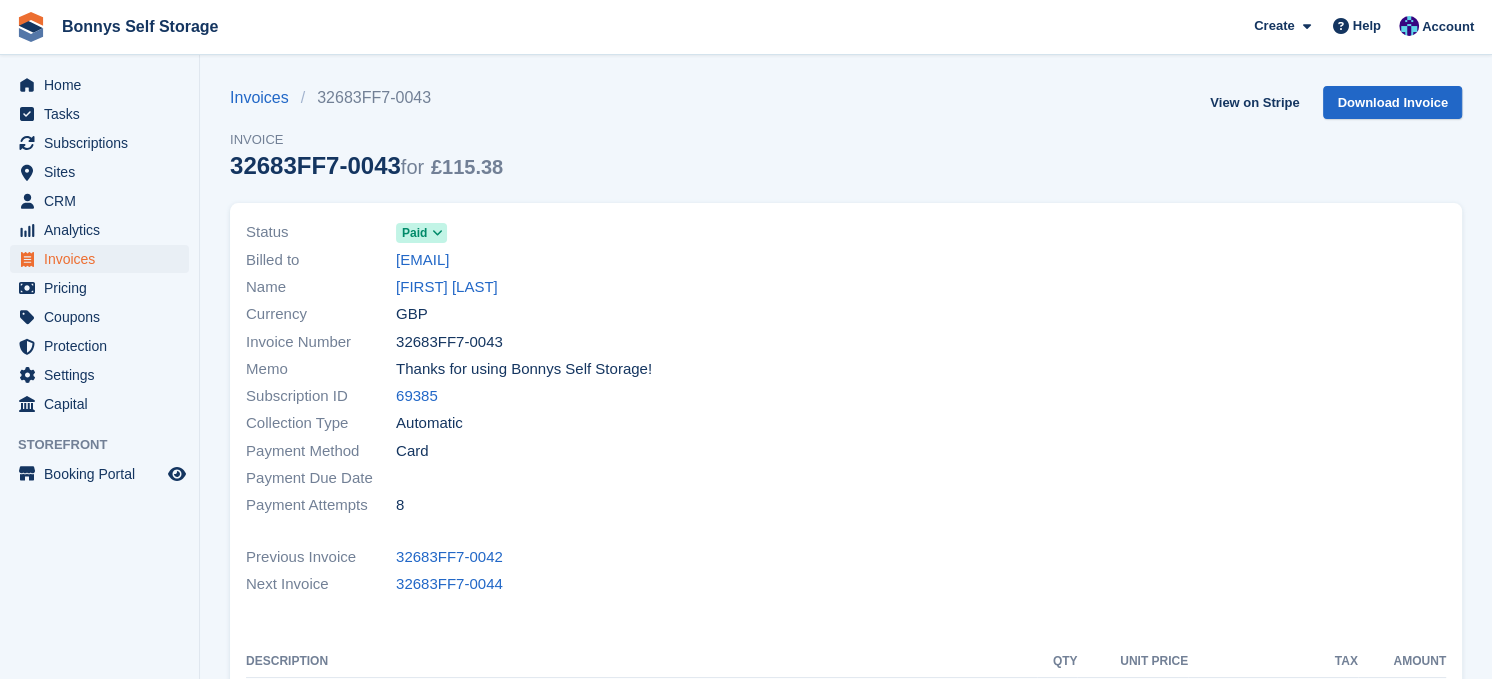 drag, startPoint x: 395, startPoint y: 165, endPoint x: 207, endPoint y: 159, distance: 188.09572 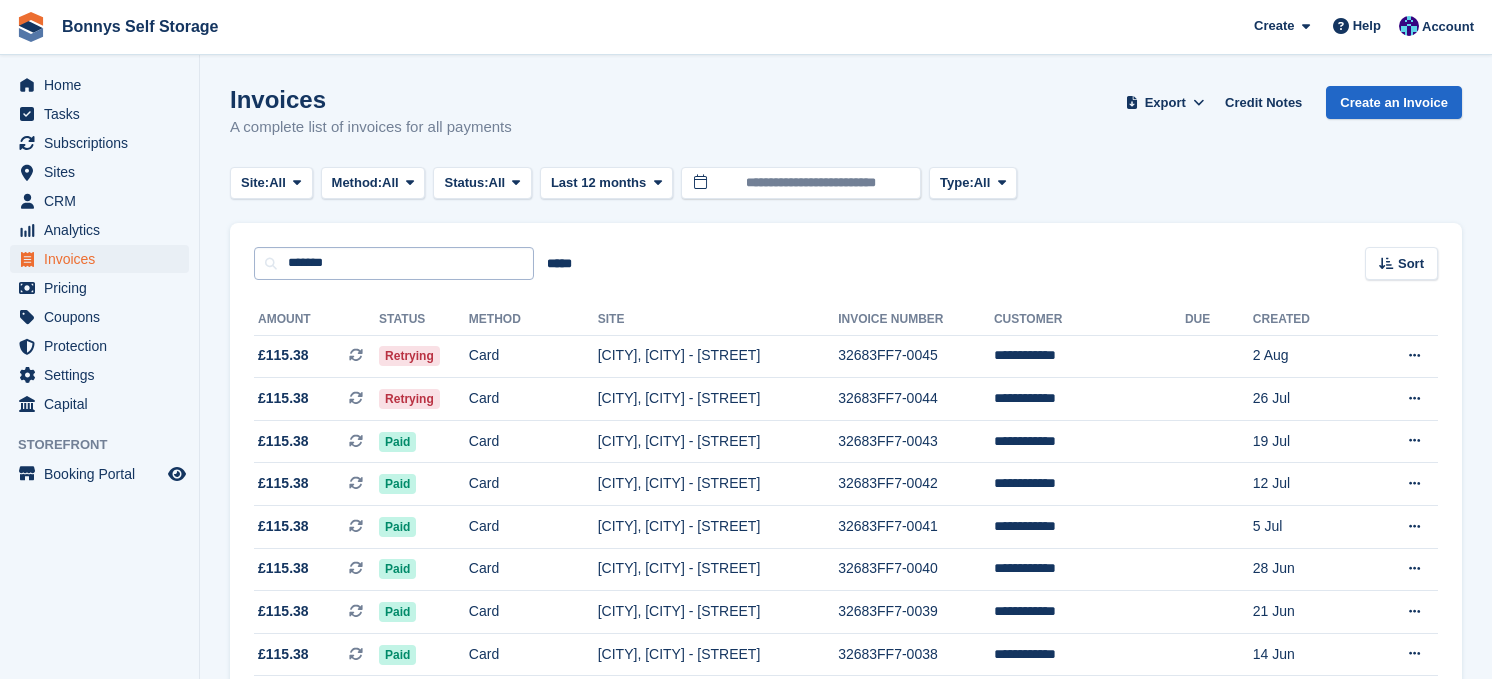 scroll, scrollTop: 65, scrollLeft: 0, axis: vertical 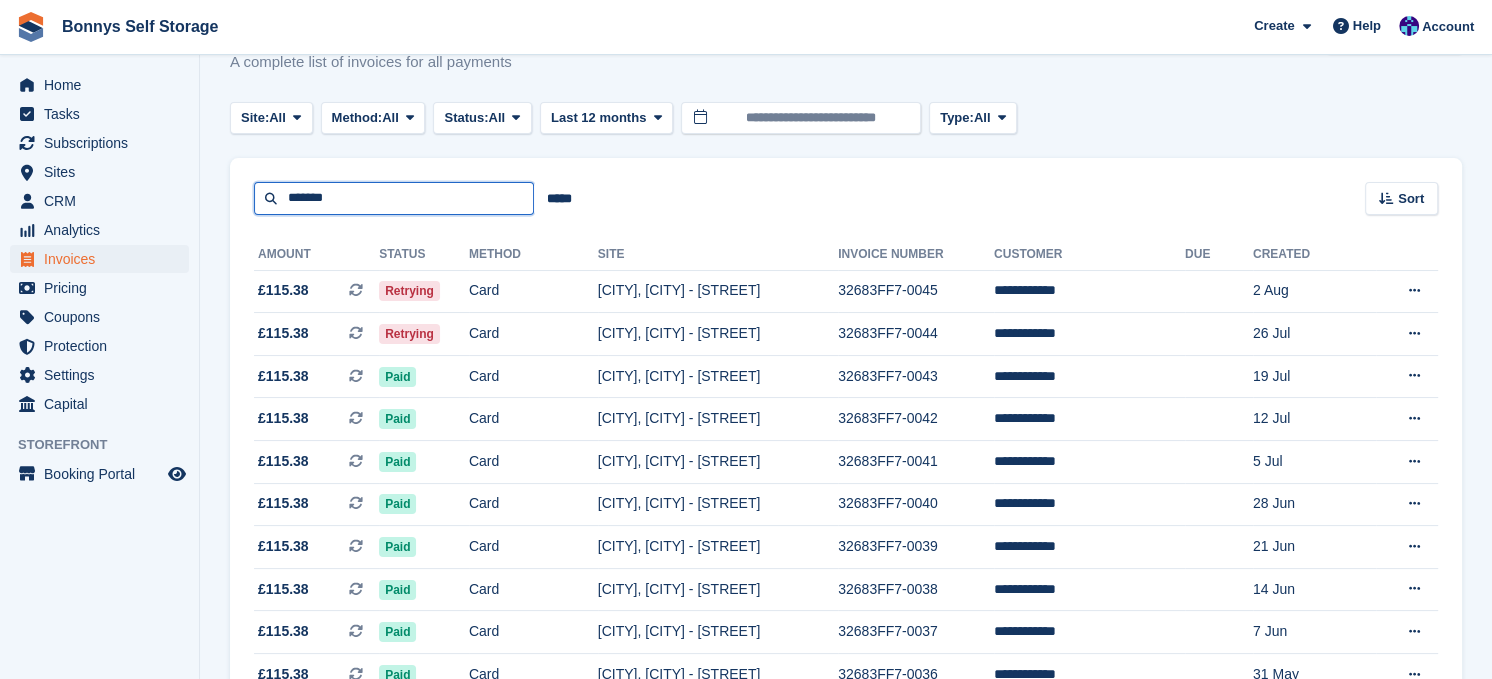 click on "*******" at bounding box center (394, 198) 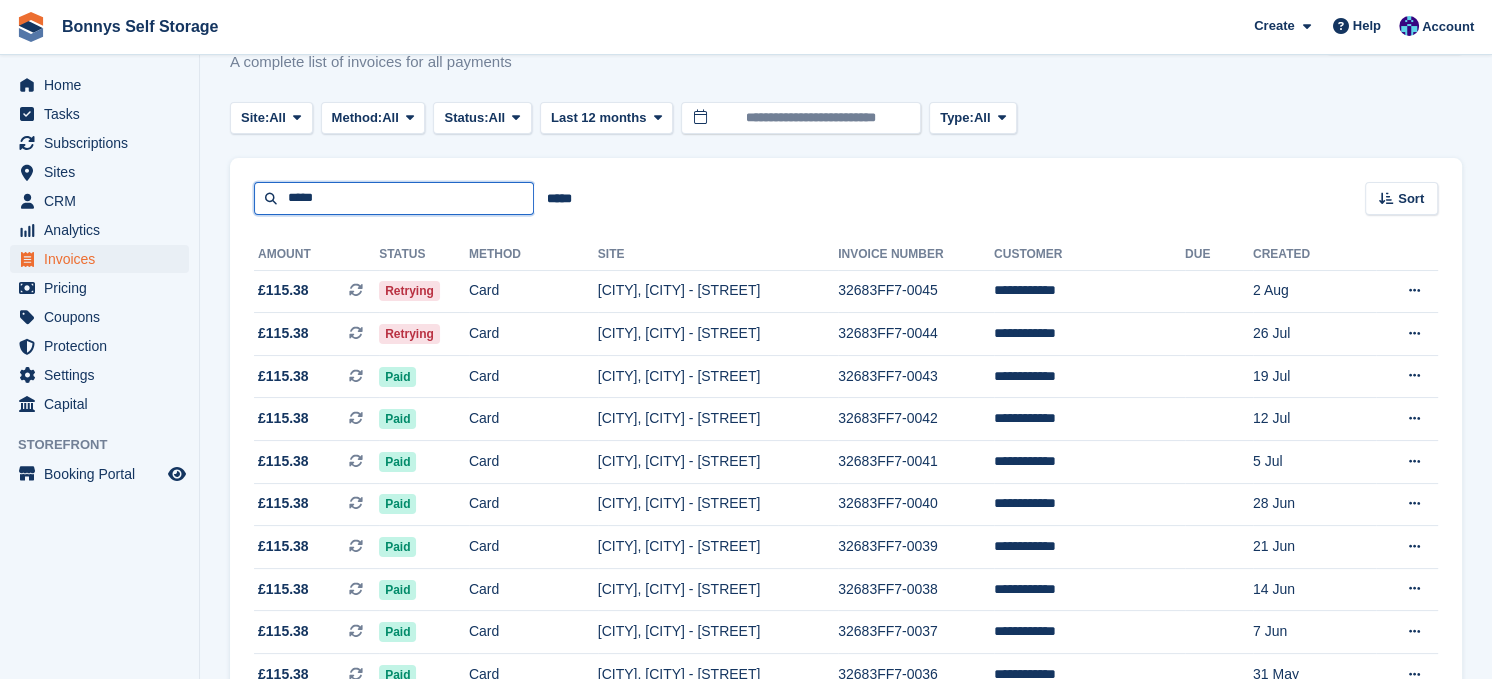 type on "*****" 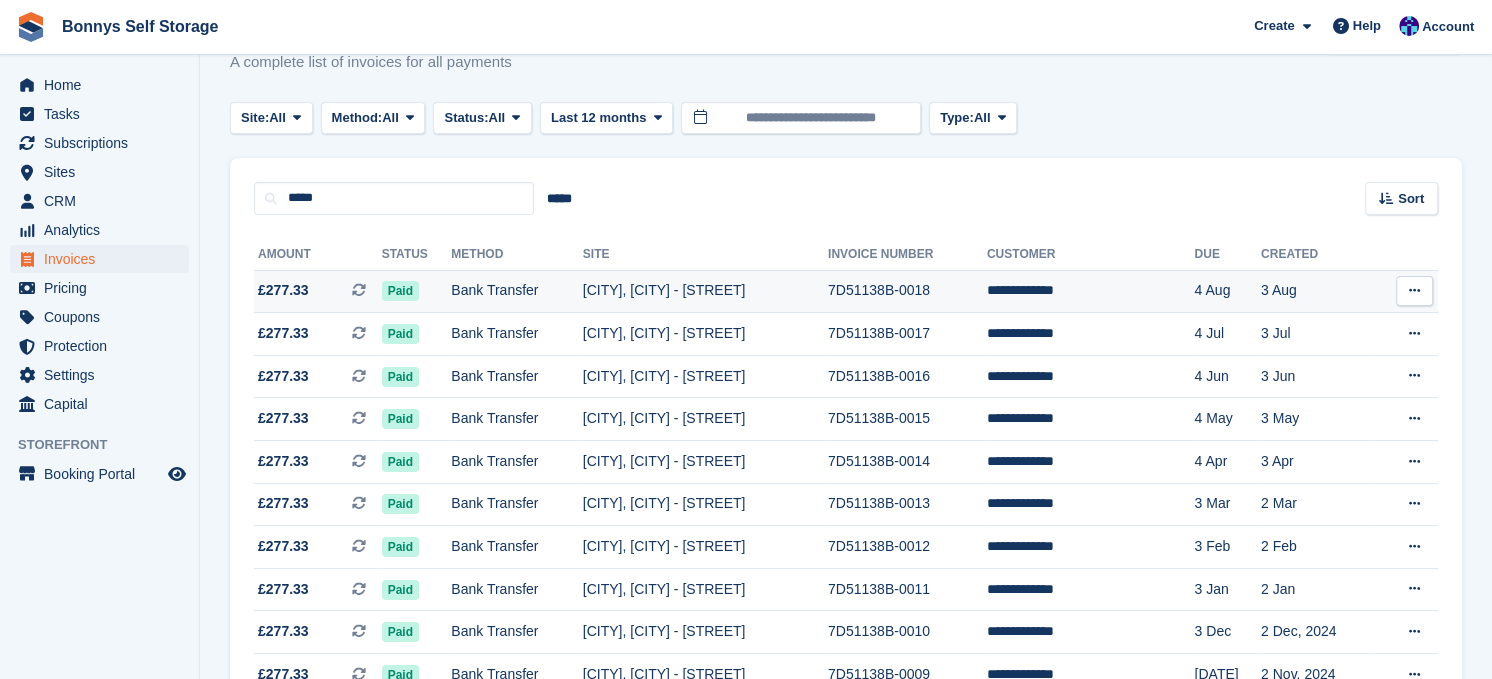 click on "[DISTRICT], [CITY] - Limes Avenue" at bounding box center [705, 291] 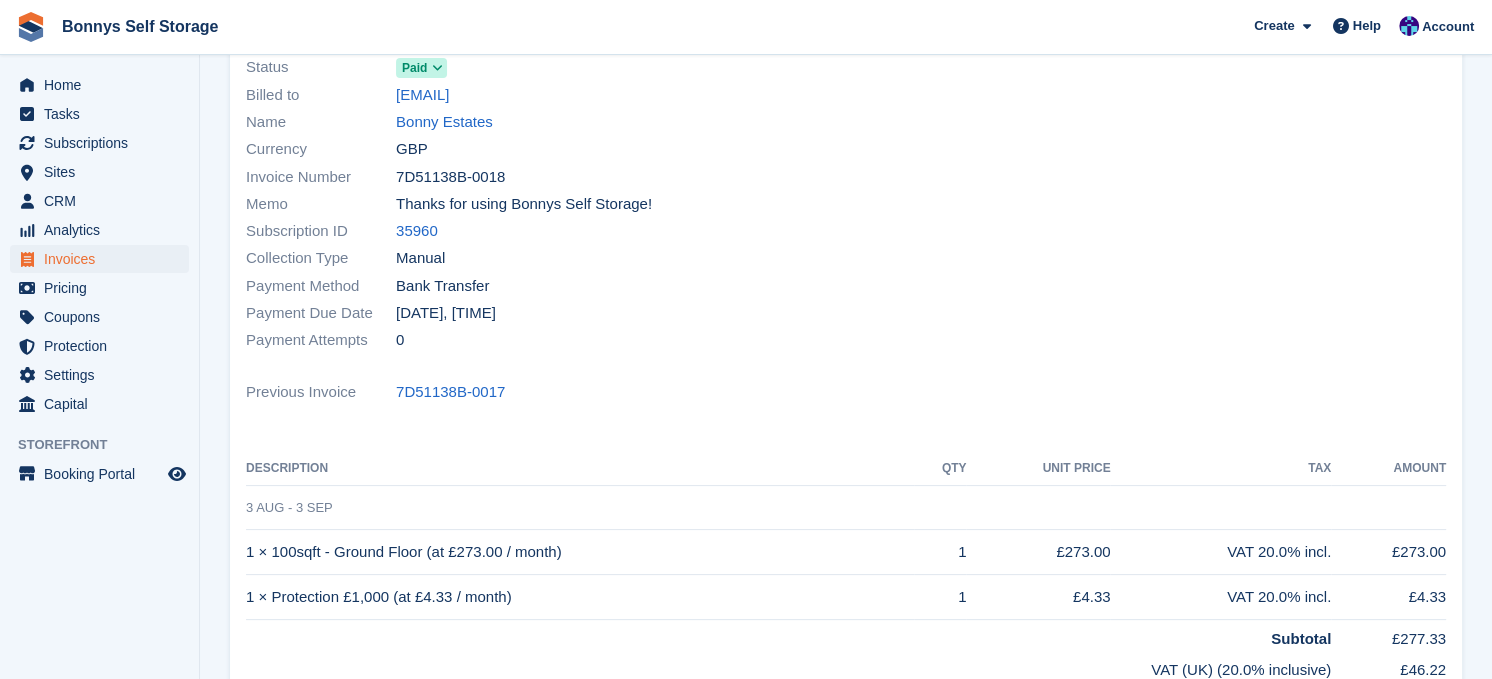 scroll, scrollTop: 0, scrollLeft: 0, axis: both 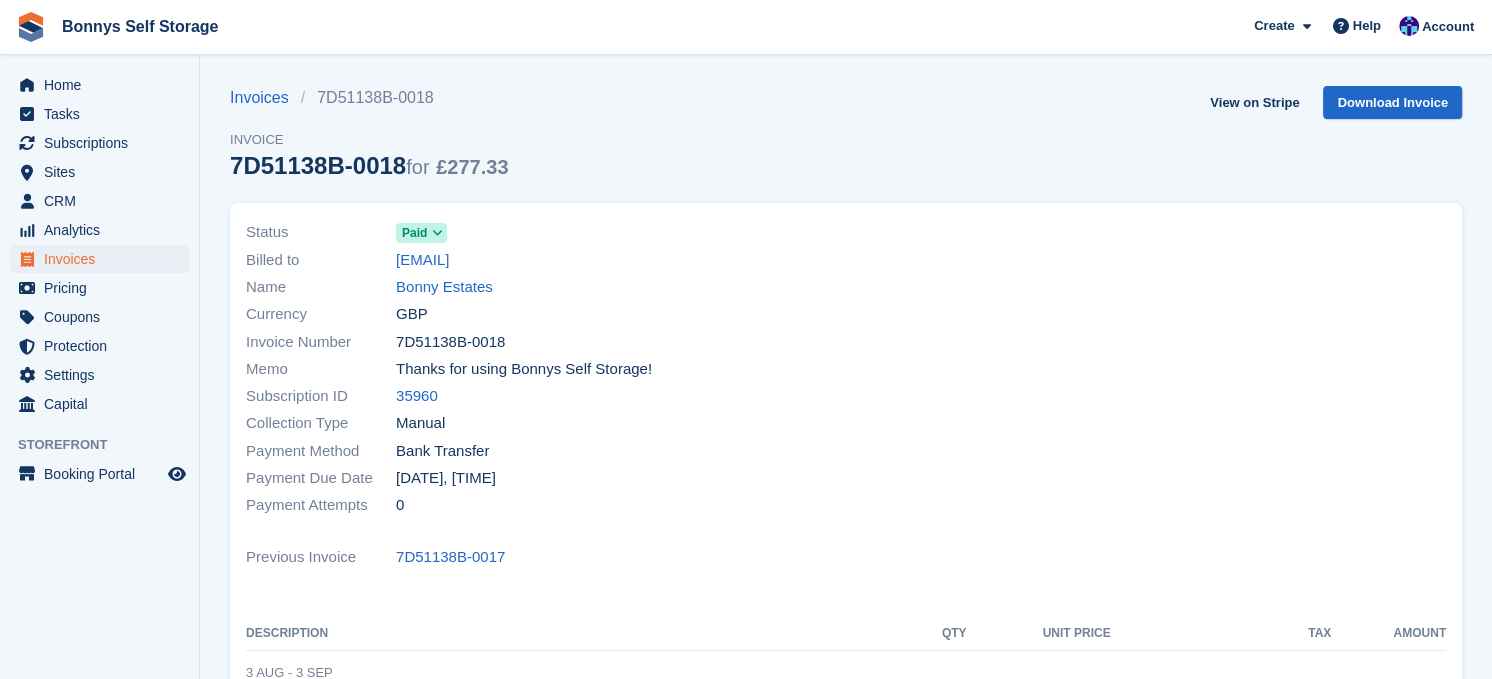 drag, startPoint x: 222, startPoint y: 169, endPoint x: 393, endPoint y: 167, distance: 171.01169 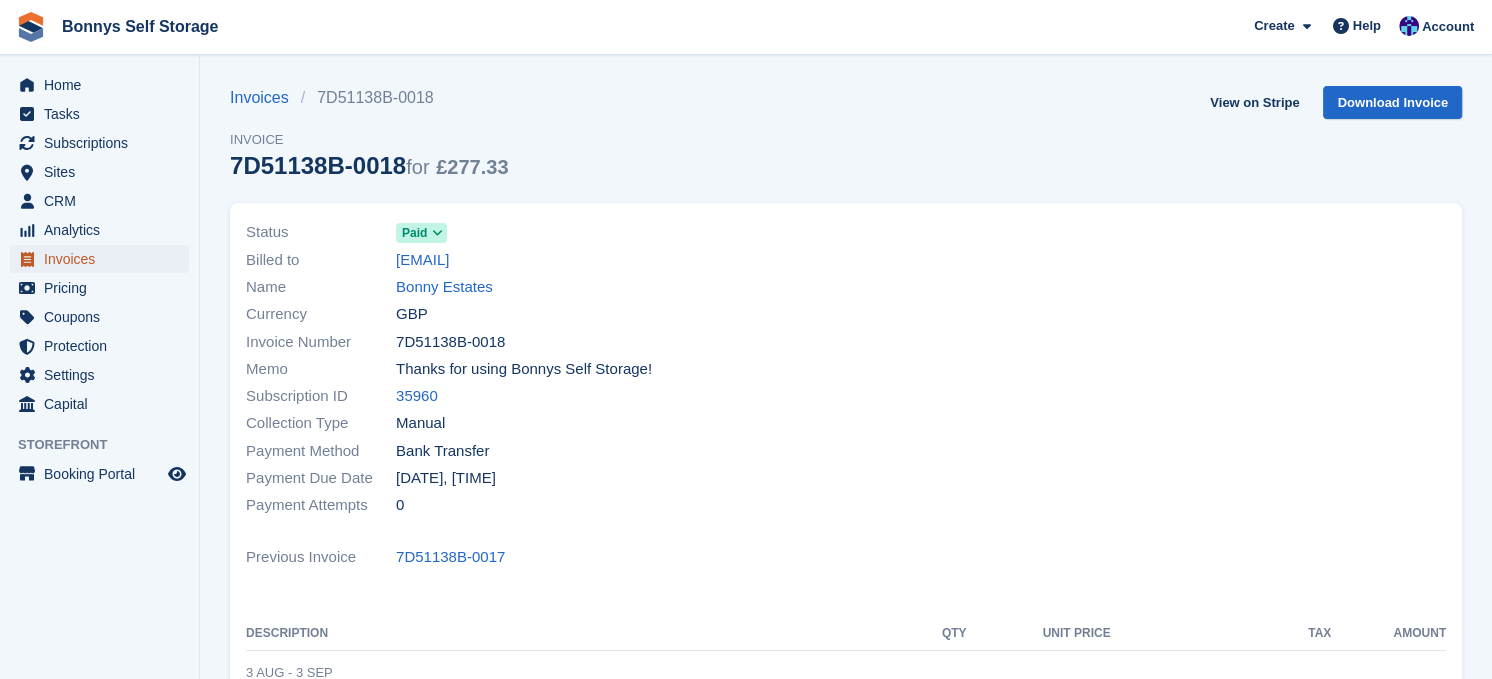 click on "Invoices" at bounding box center (104, 259) 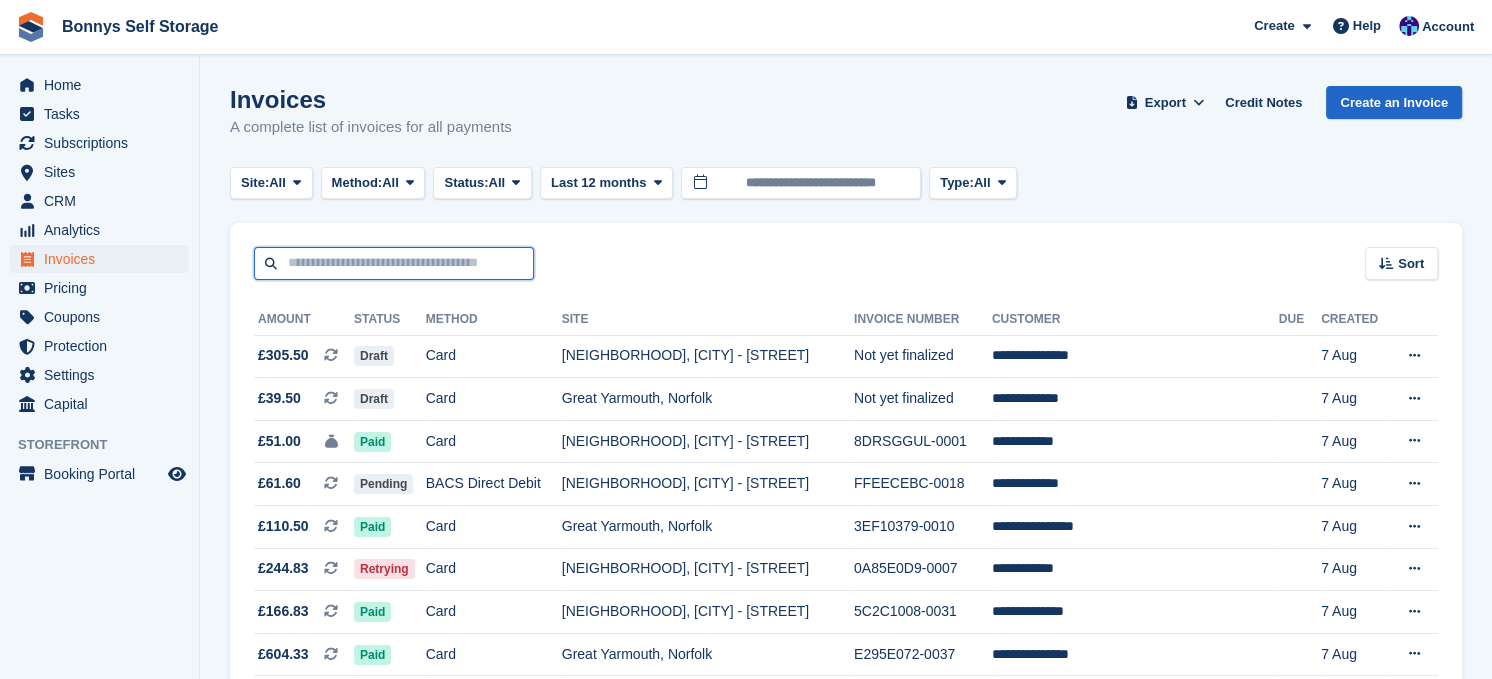 click at bounding box center (394, 263) 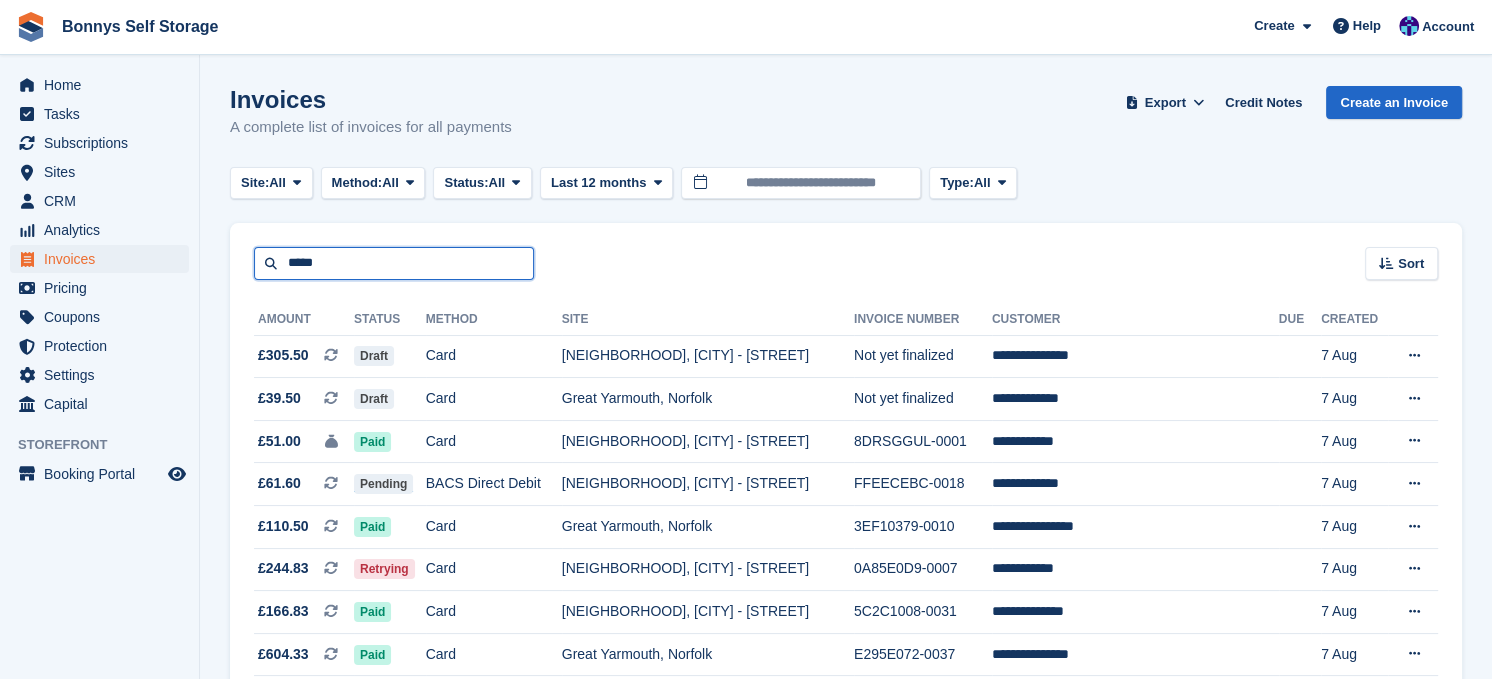 type on "*****" 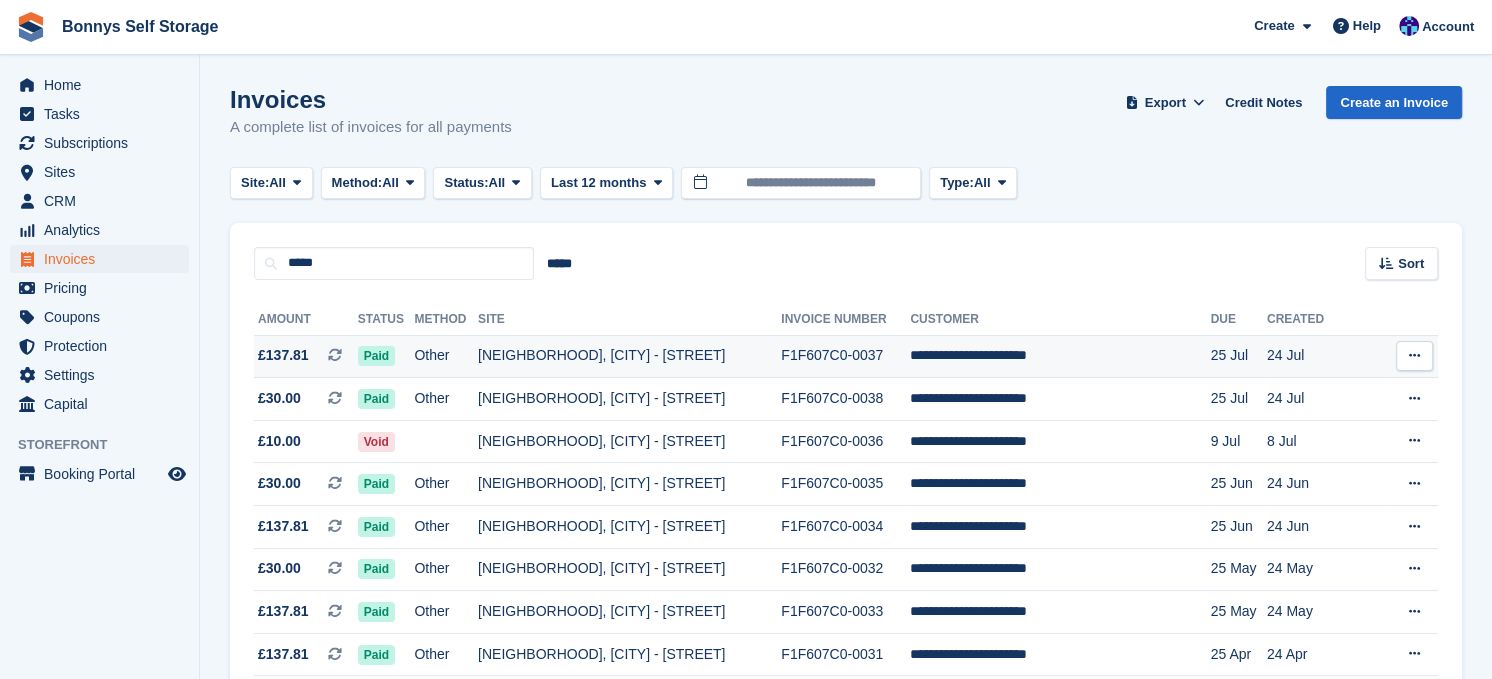 scroll, scrollTop: 200, scrollLeft: 0, axis: vertical 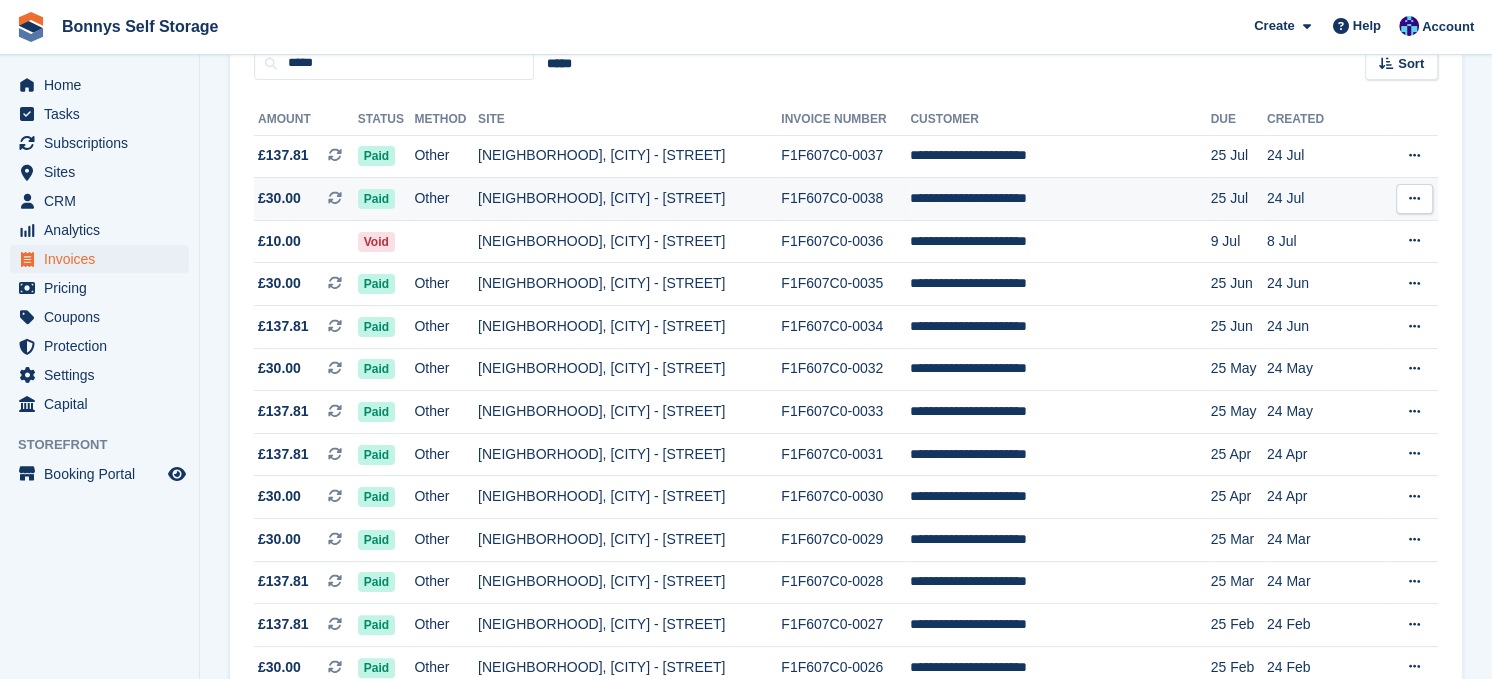 click on "[AREA], [CITY] - [STREET]" at bounding box center [629, 199] 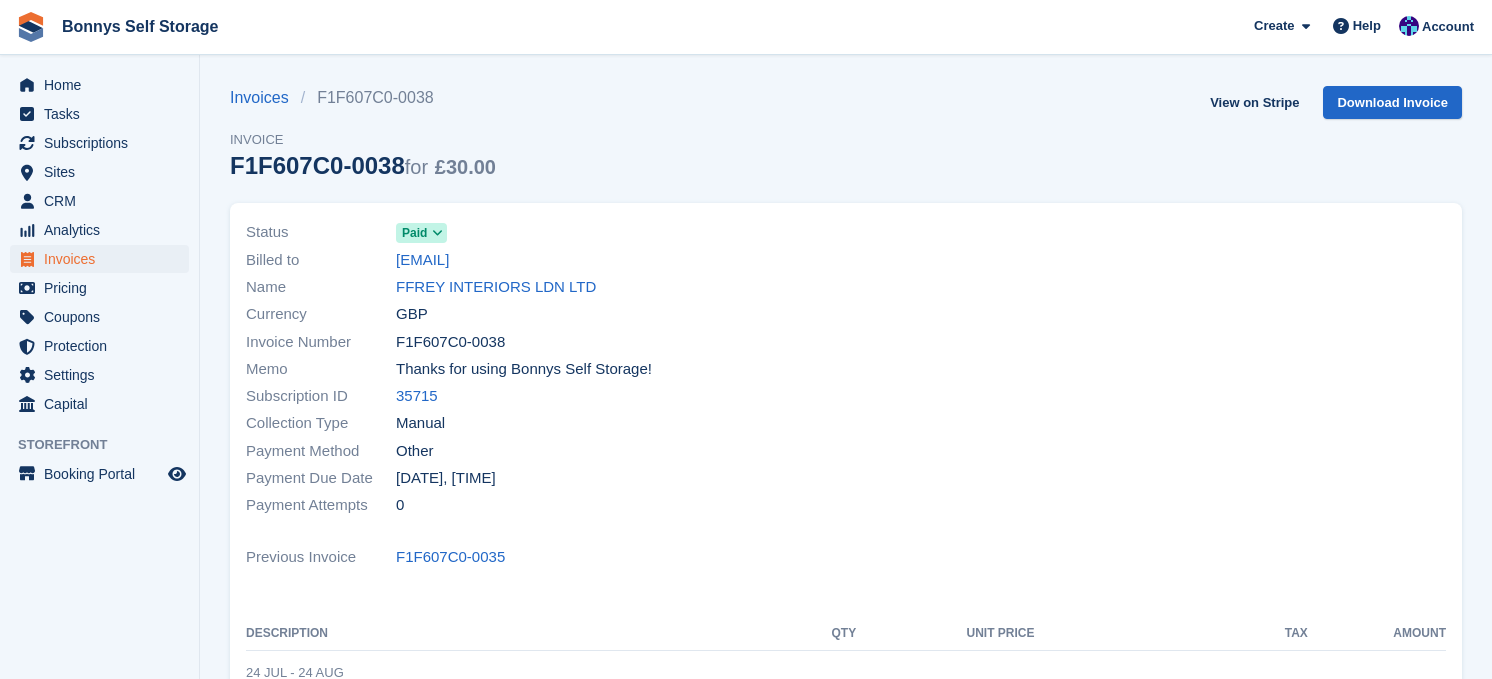 scroll, scrollTop: 0, scrollLeft: 0, axis: both 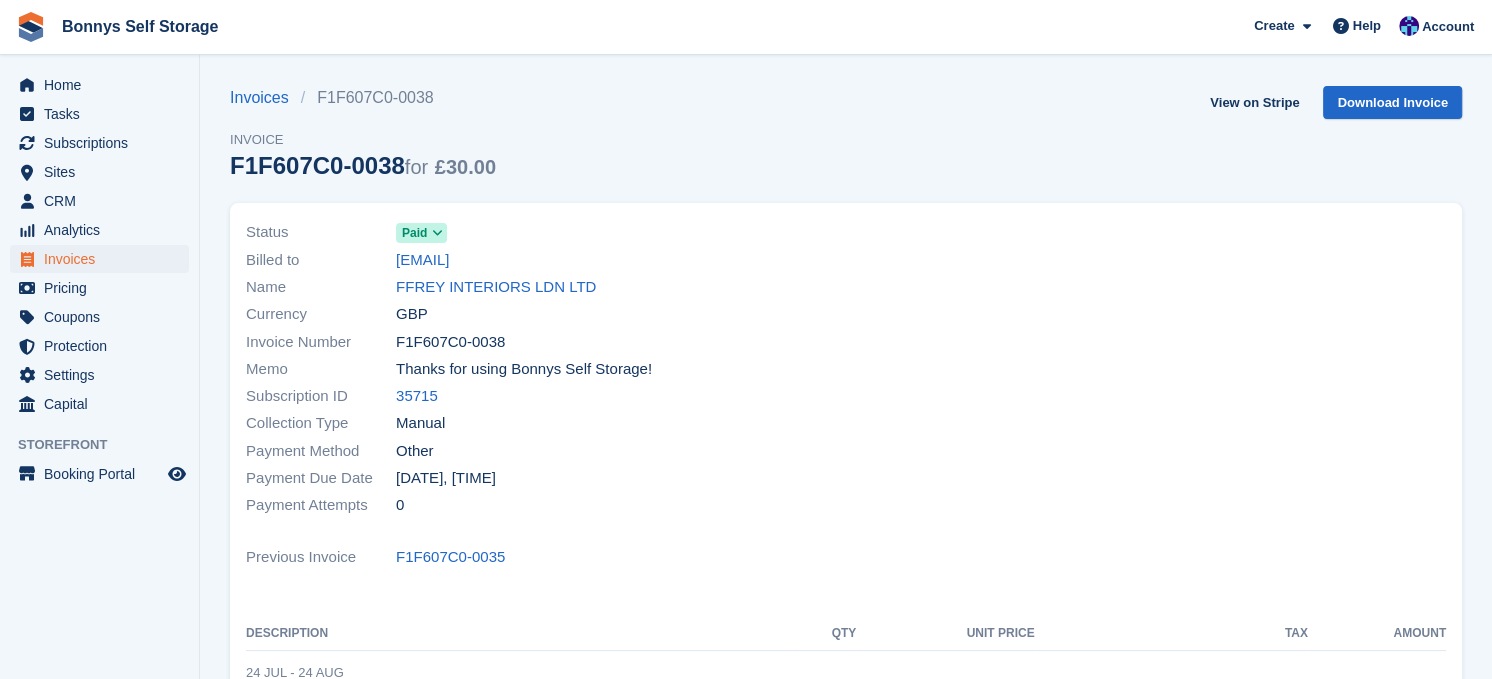 drag, startPoint x: 392, startPoint y: 167, endPoint x: 221, endPoint y: 167, distance: 171 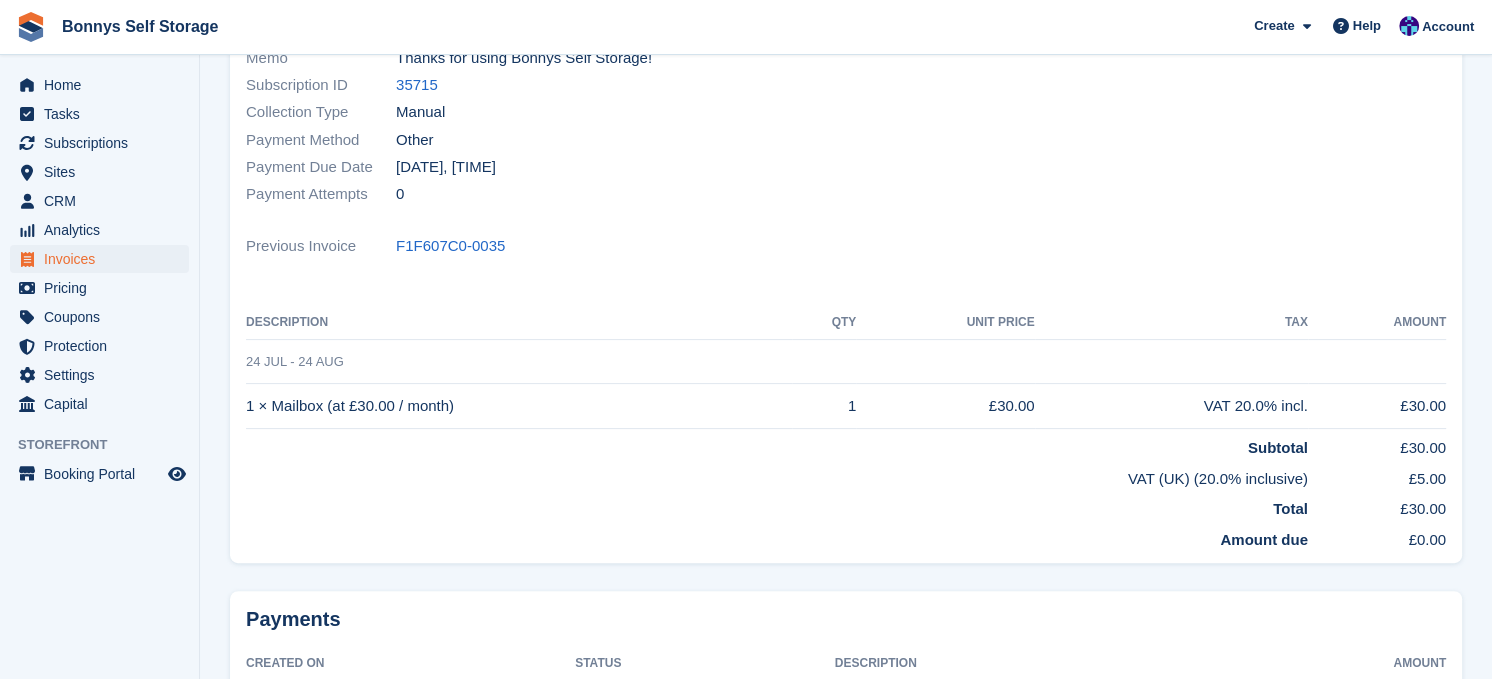scroll, scrollTop: 200, scrollLeft: 0, axis: vertical 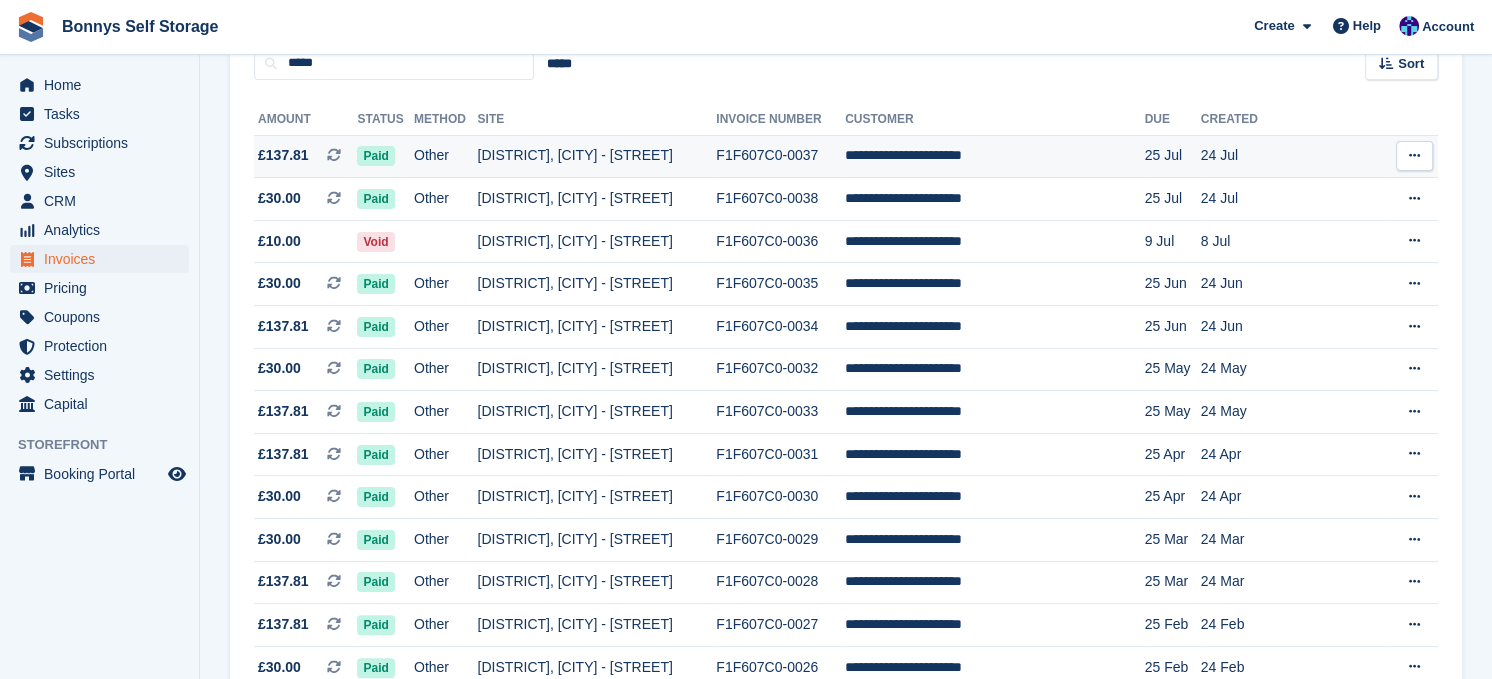 click on "[DISTRICT], [CITY] - [STREET]" at bounding box center [597, 156] 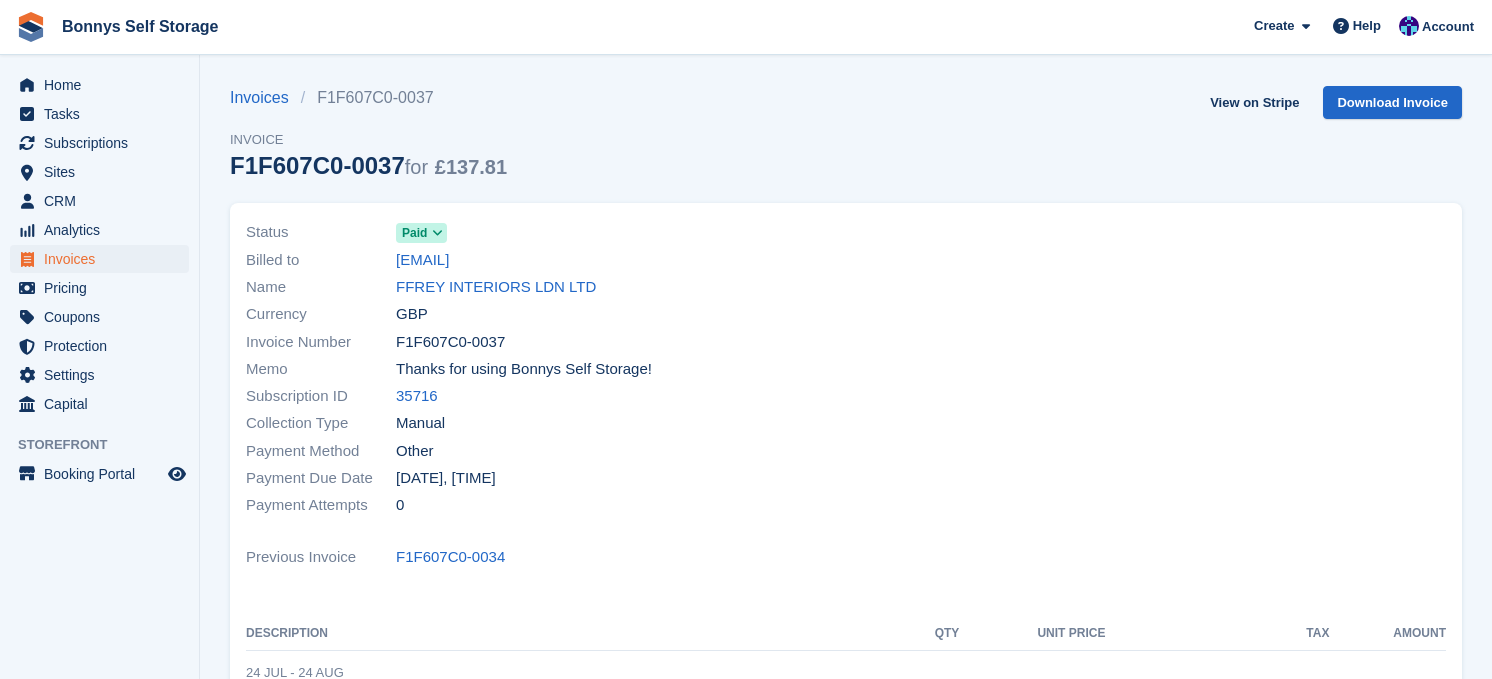 scroll, scrollTop: 0, scrollLeft: 0, axis: both 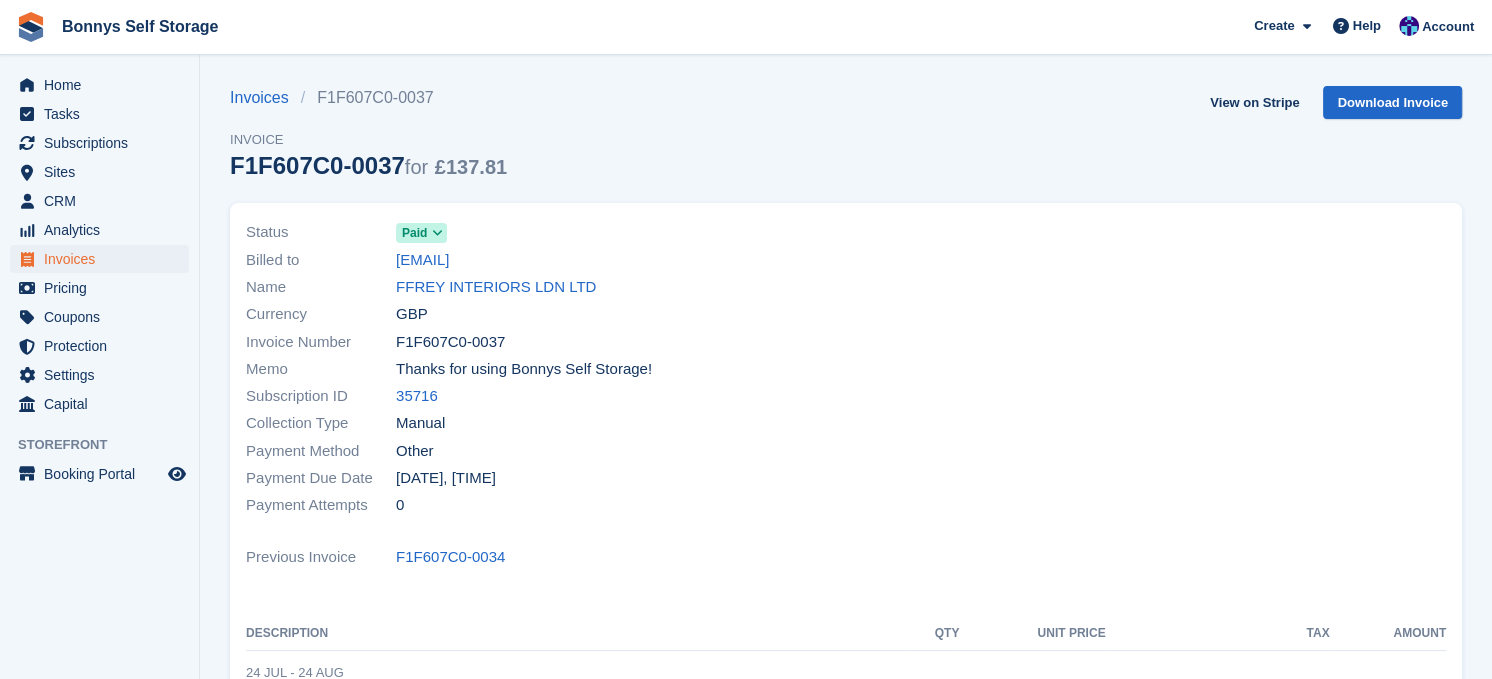 drag, startPoint x: 227, startPoint y: 169, endPoint x: 389, endPoint y: 161, distance: 162.19742 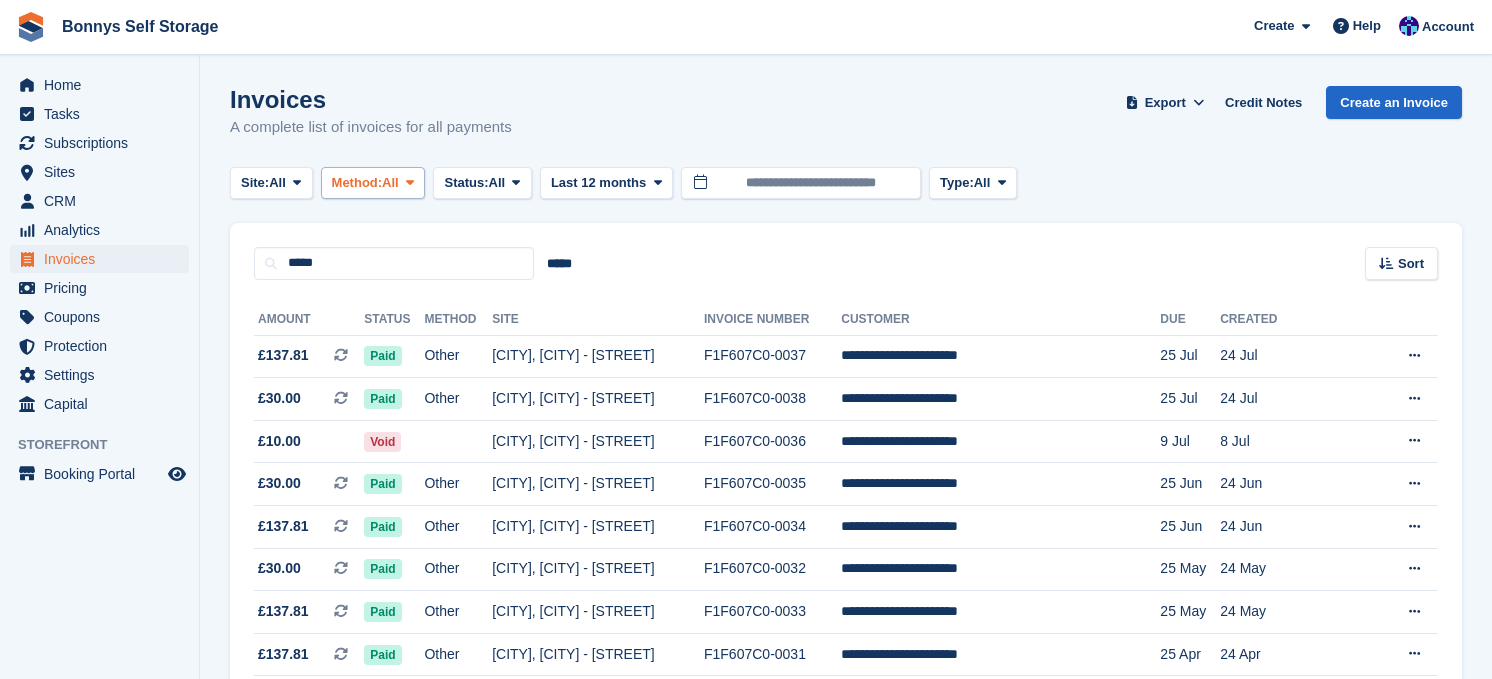 scroll, scrollTop: 0, scrollLeft: 0, axis: both 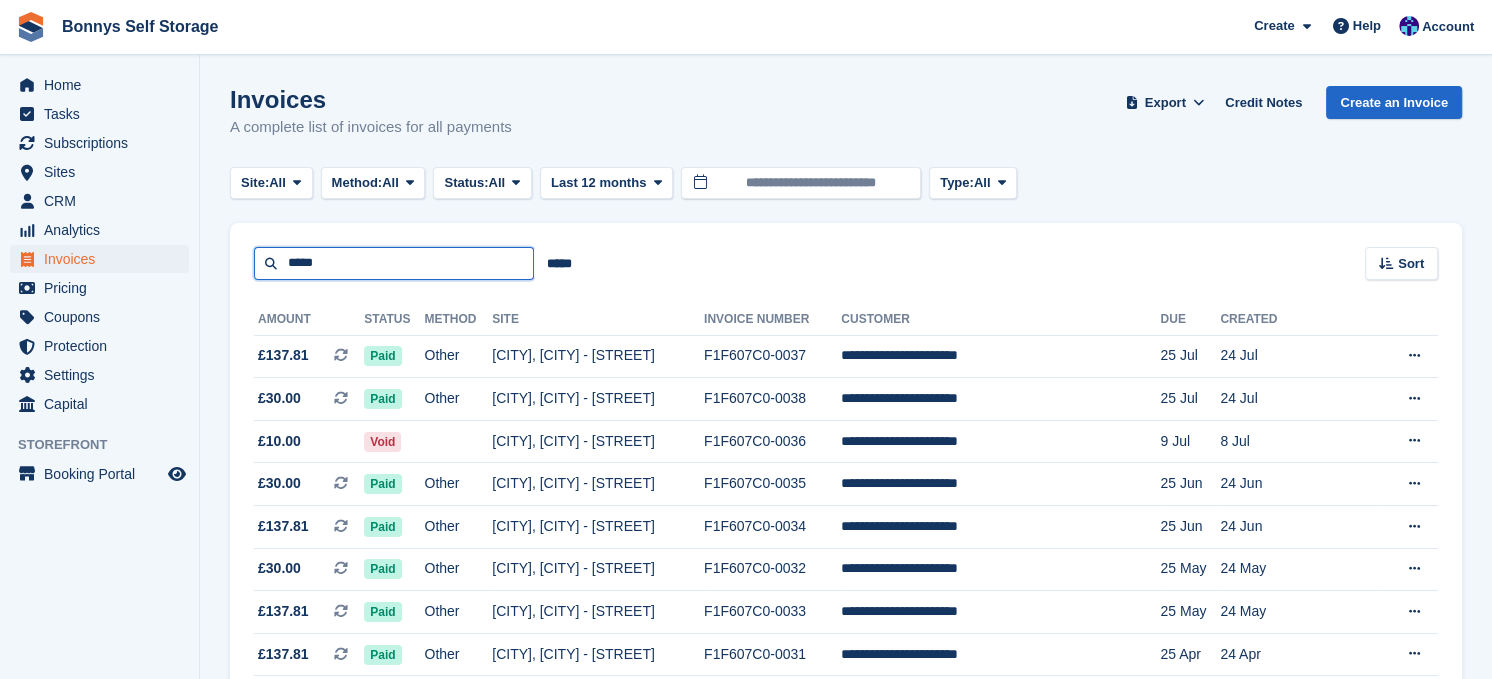 click on "*****" at bounding box center (394, 263) 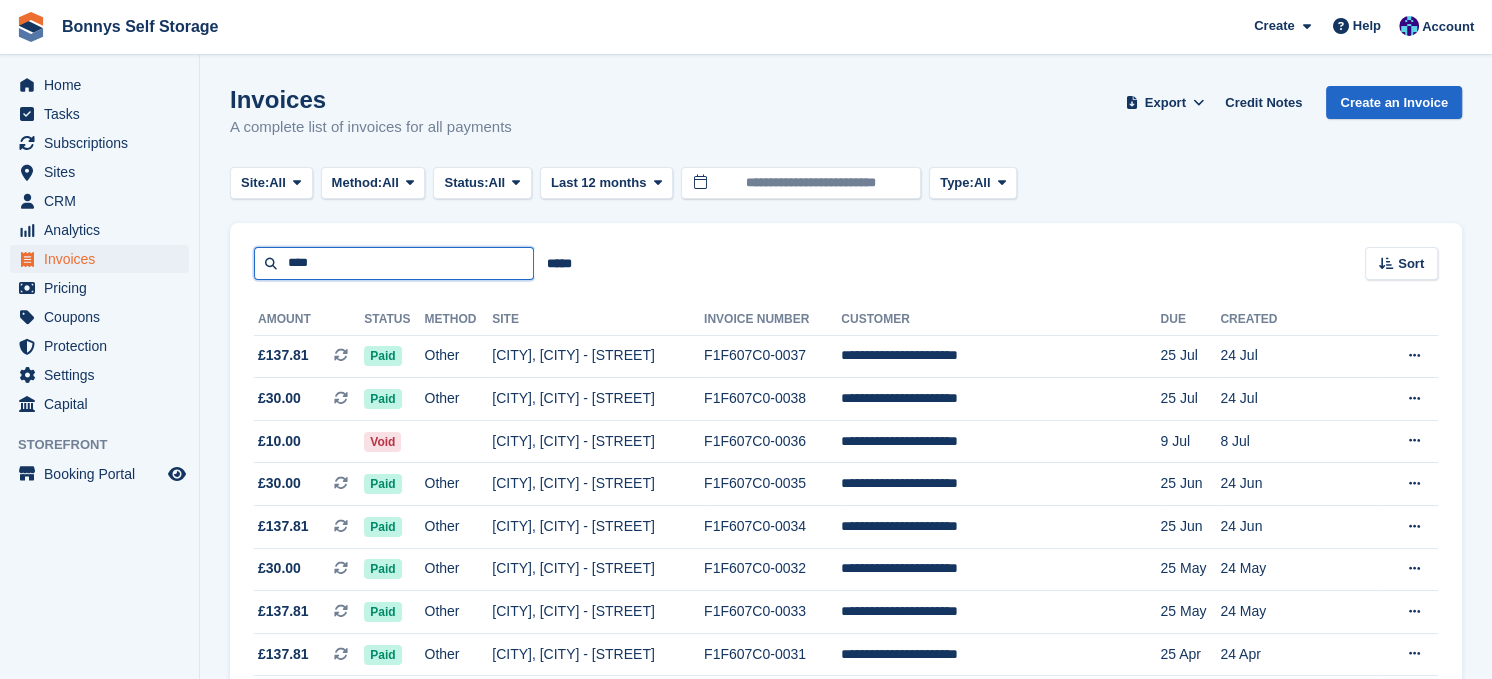 type on "****" 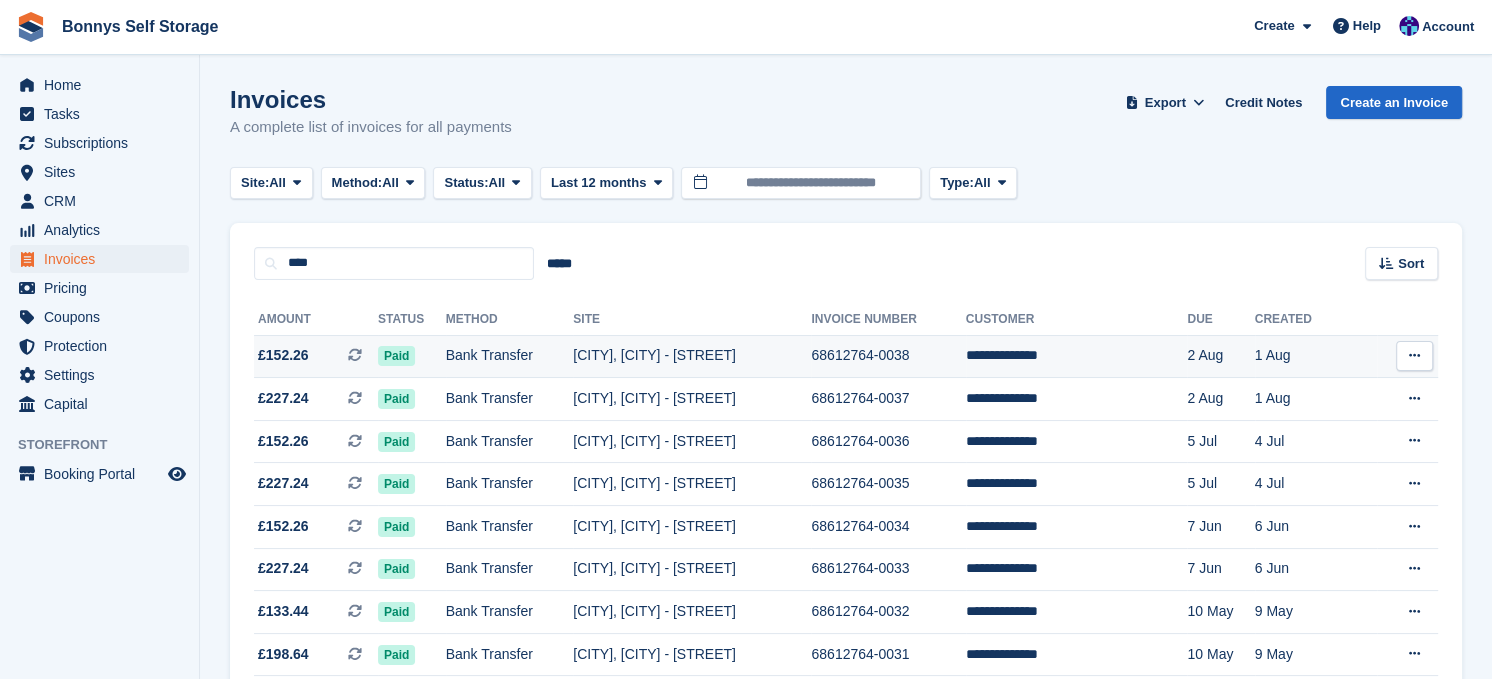 click on "[AREA], [CITY] - [STREET]" at bounding box center [692, 356] 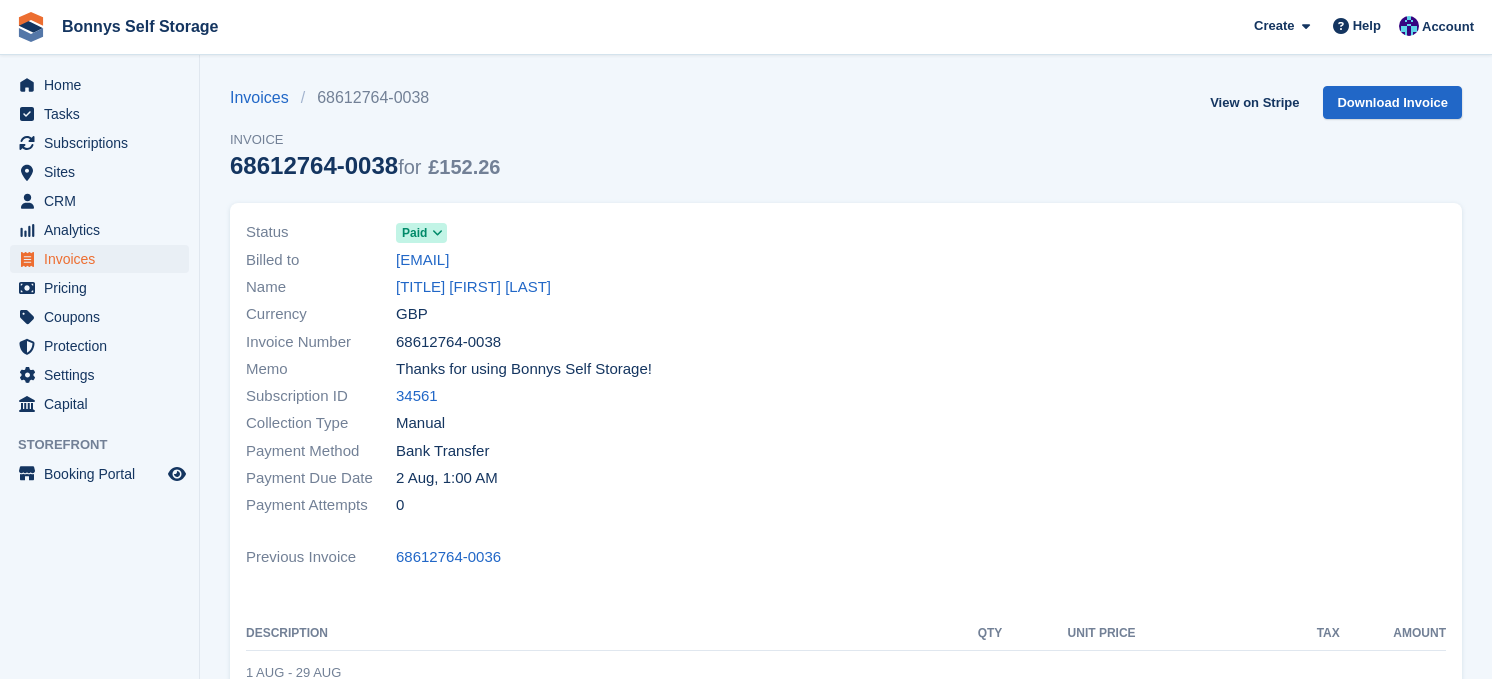 scroll, scrollTop: 0, scrollLeft: 0, axis: both 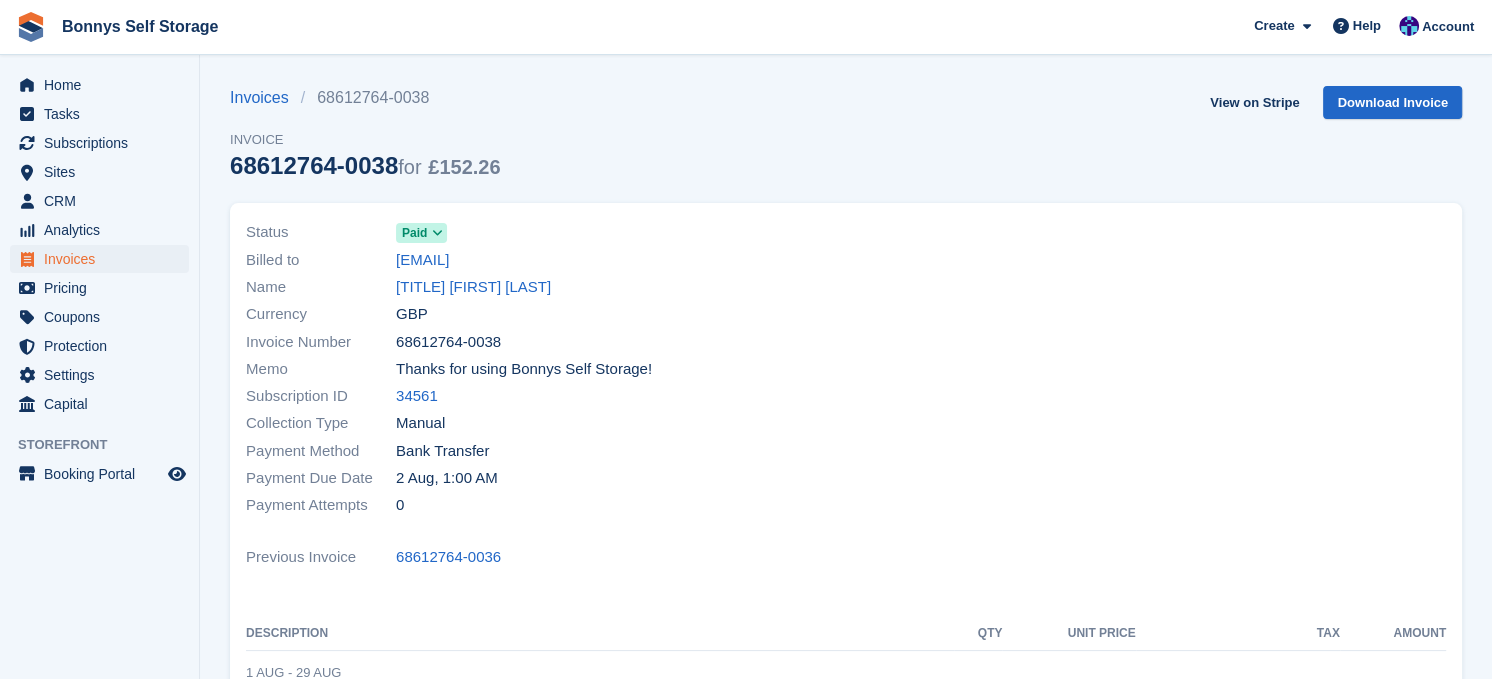drag, startPoint x: 247, startPoint y: 169, endPoint x: 392, endPoint y: 167, distance: 145.0138 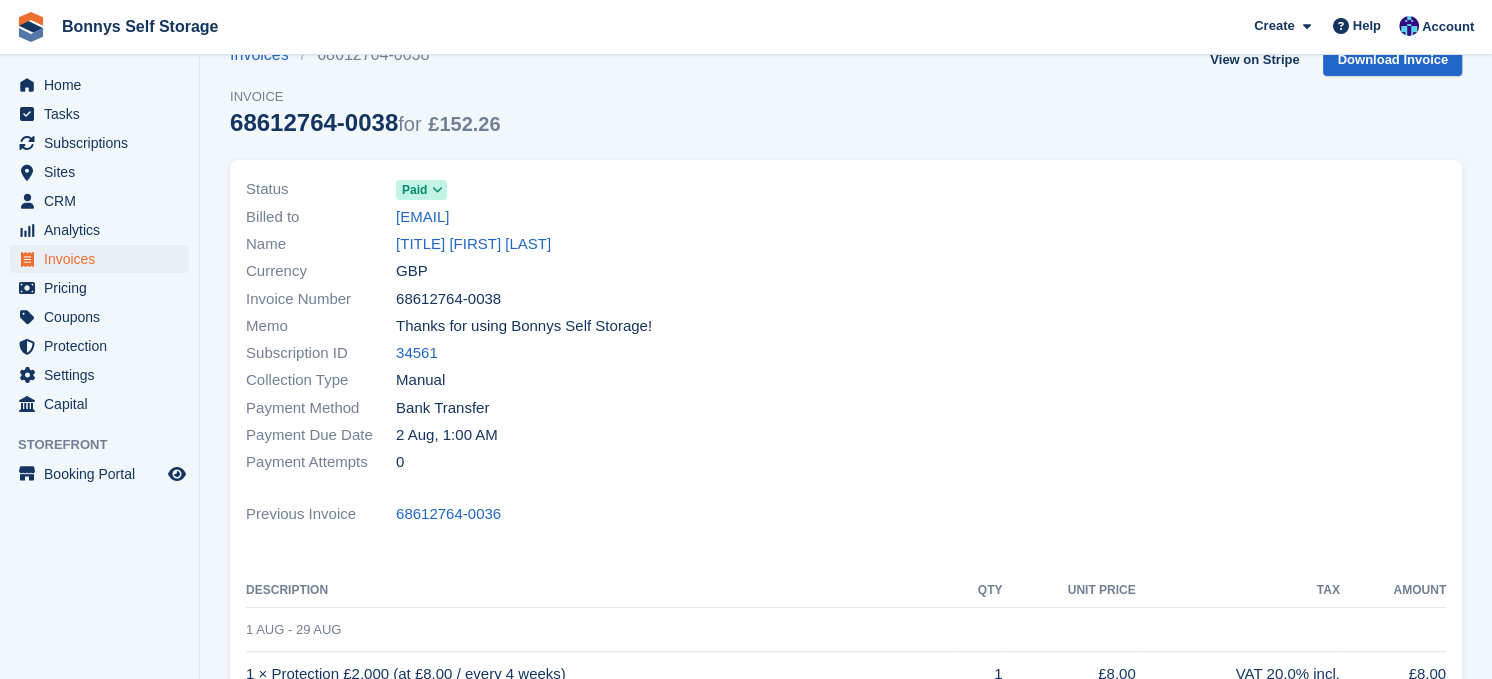 scroll, scrollTop: 66, scrollLeft: 0, axis: vertical 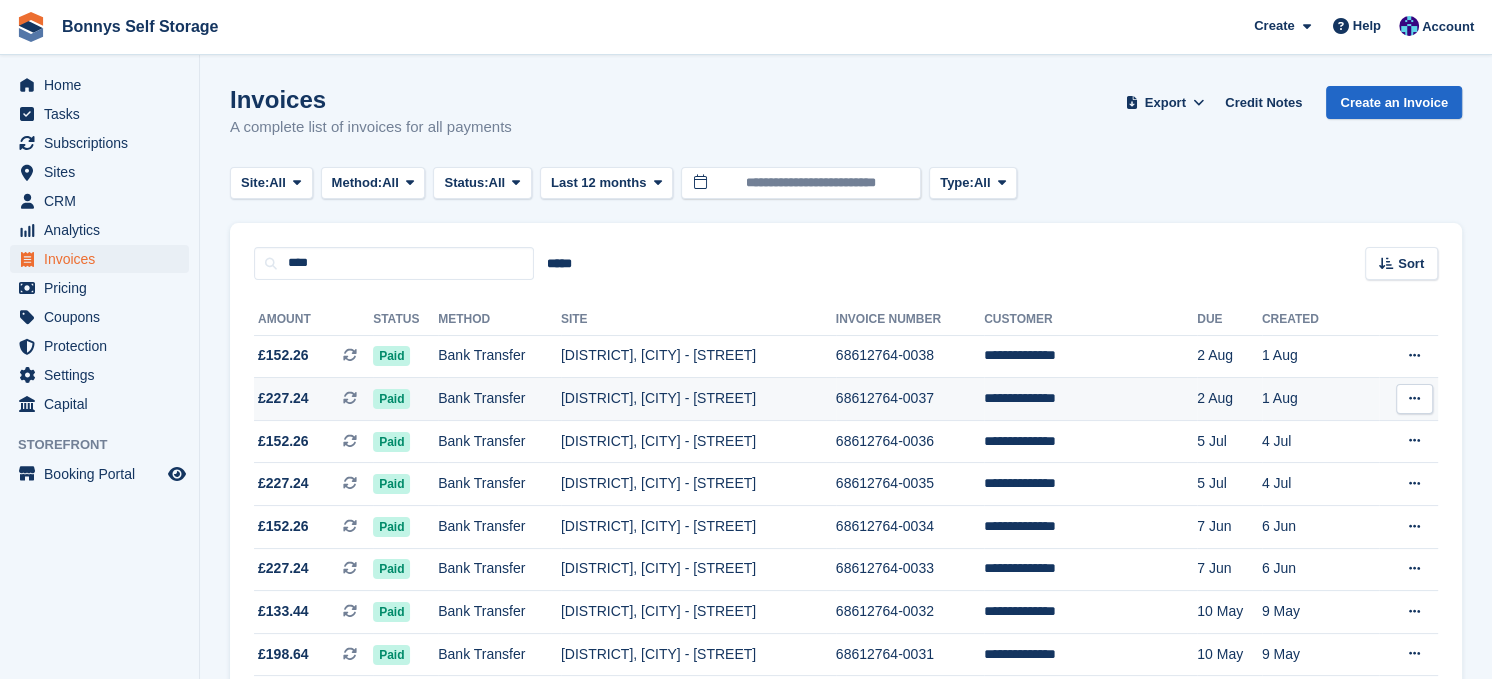click on "Paid" at bounding box center [405, 399] 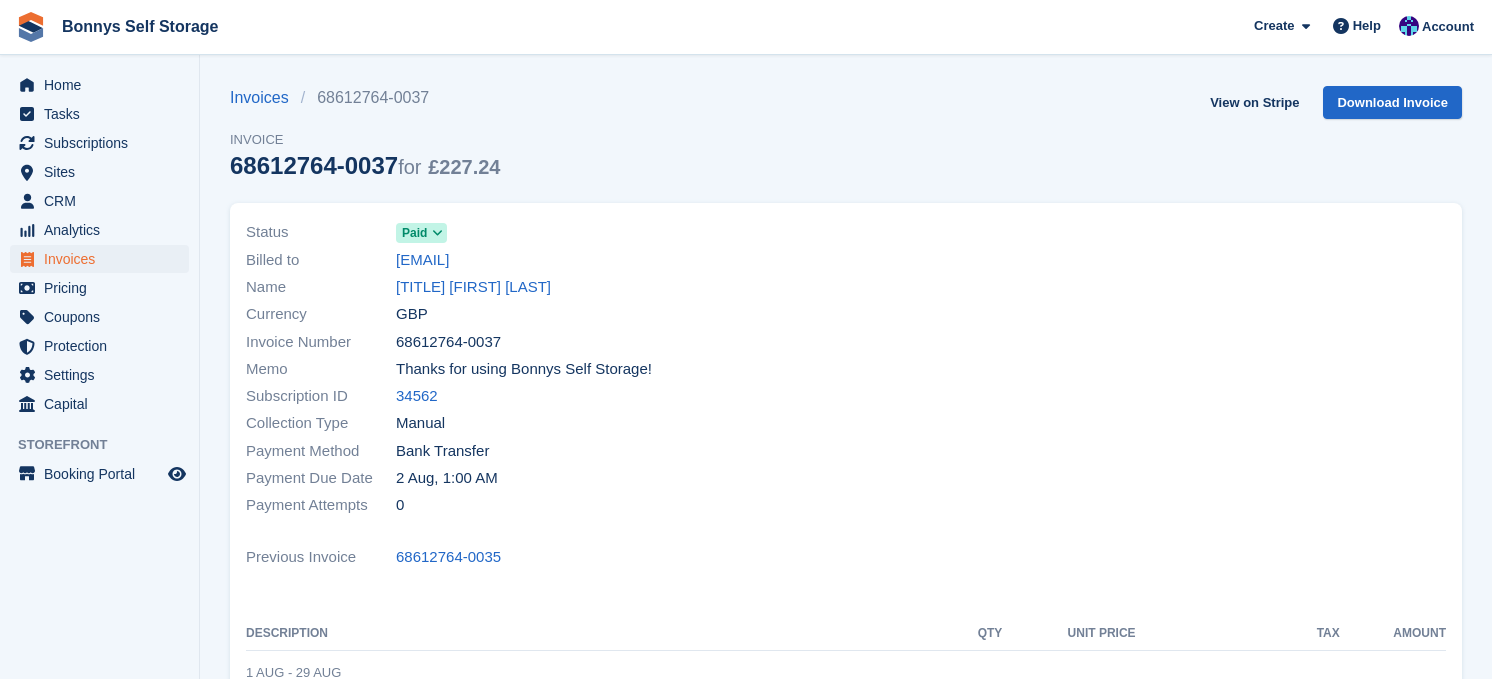 scroll, scrollTop: 0, scrollLeft: 0, axis: both 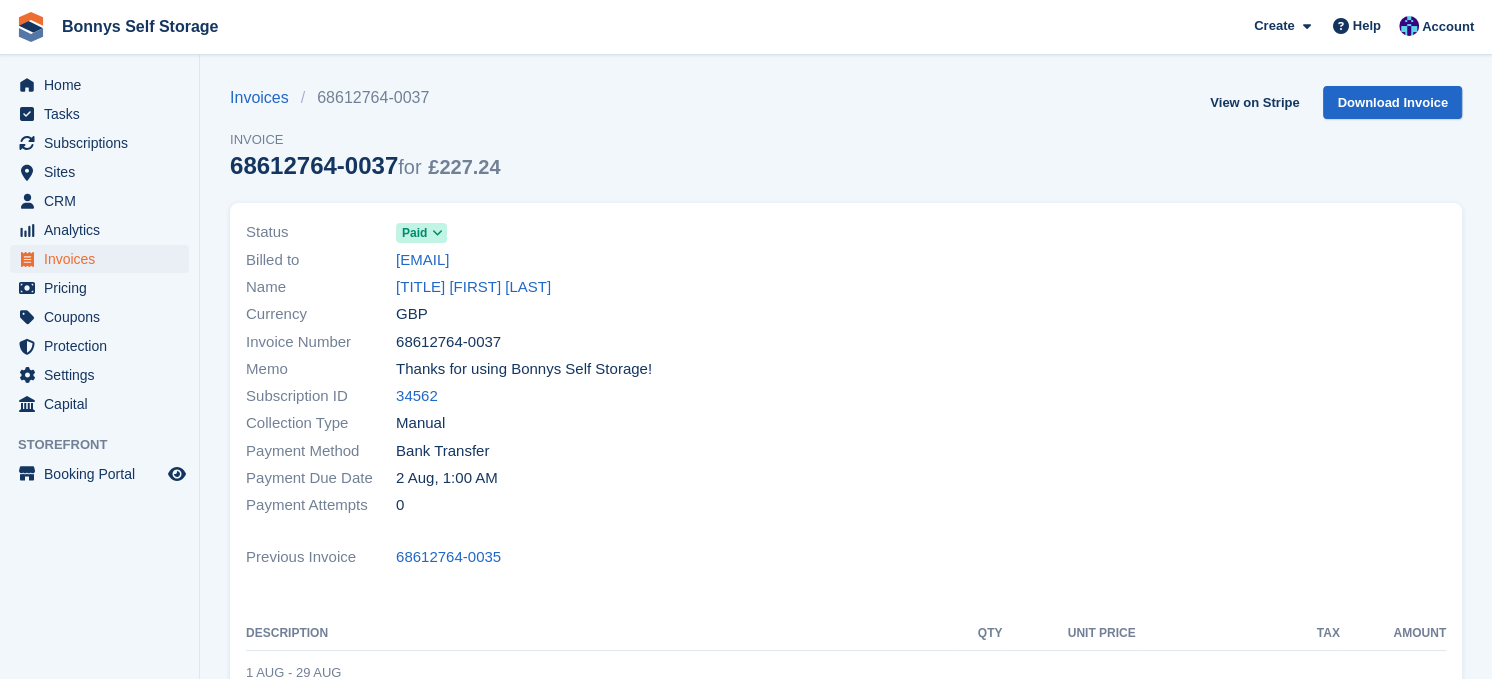 drag, startPoint x: 225, startPoint y: 167, endPoint x: 396, endPoint y: 154, distance: 171.49344 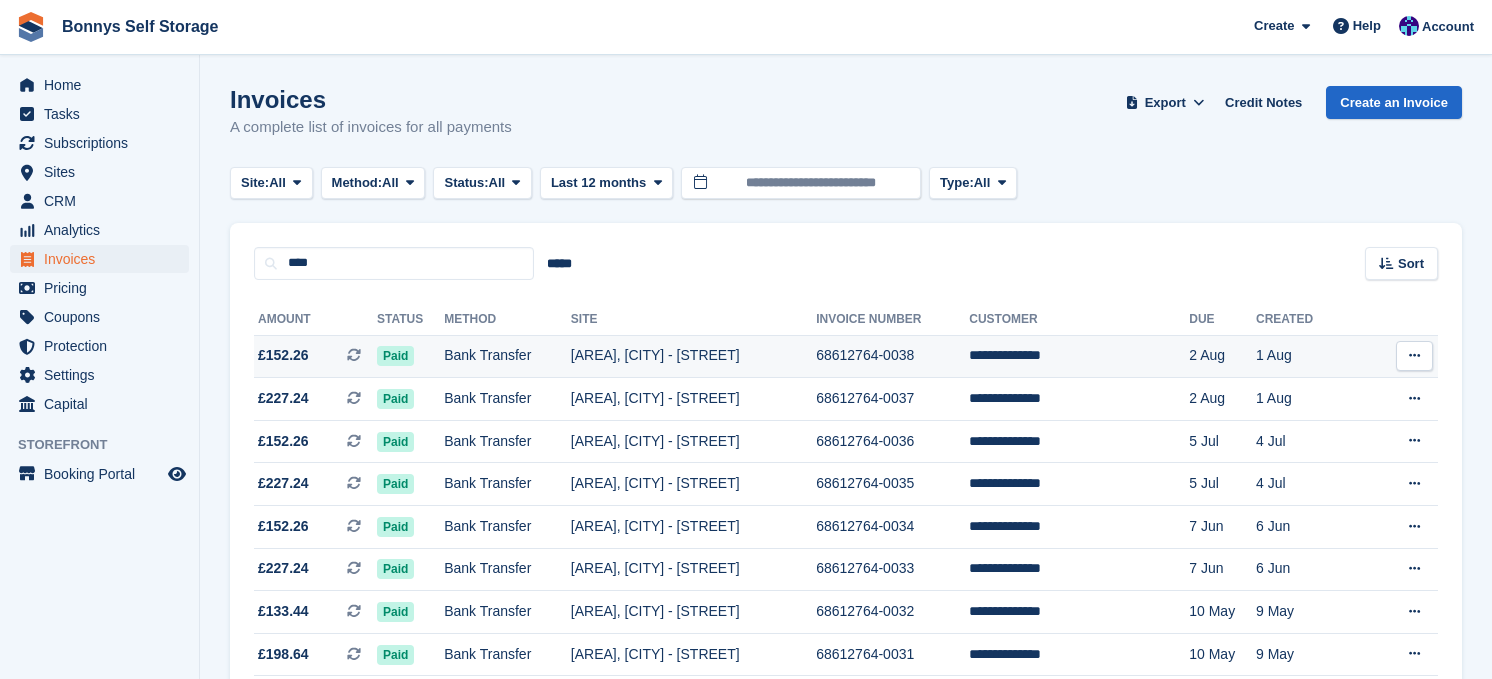 scroll, scrollTop: 0, scrollLeft: 0, axis: both 